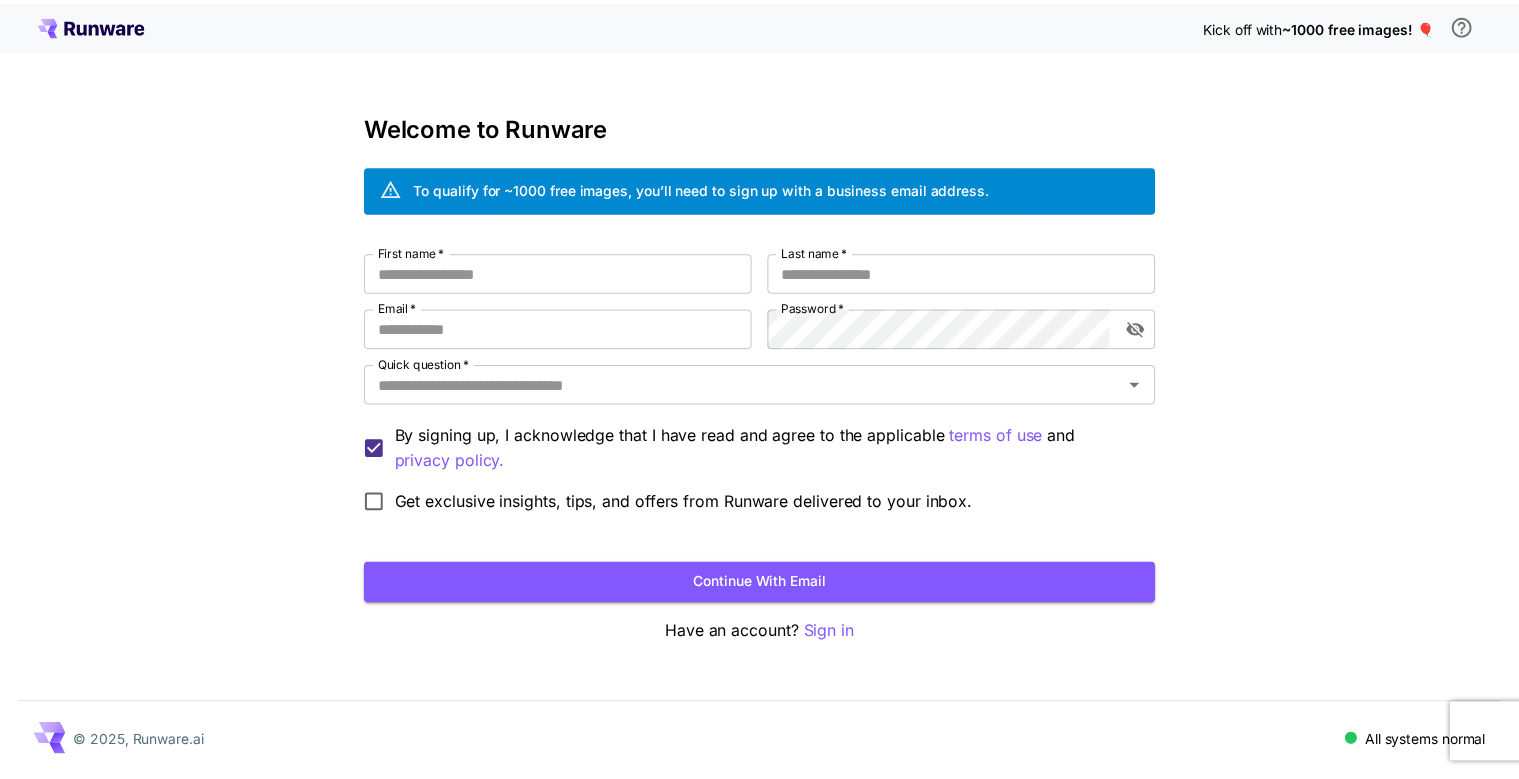 scroll, scrollTop: 0, scrollLeft: 0, axis: both 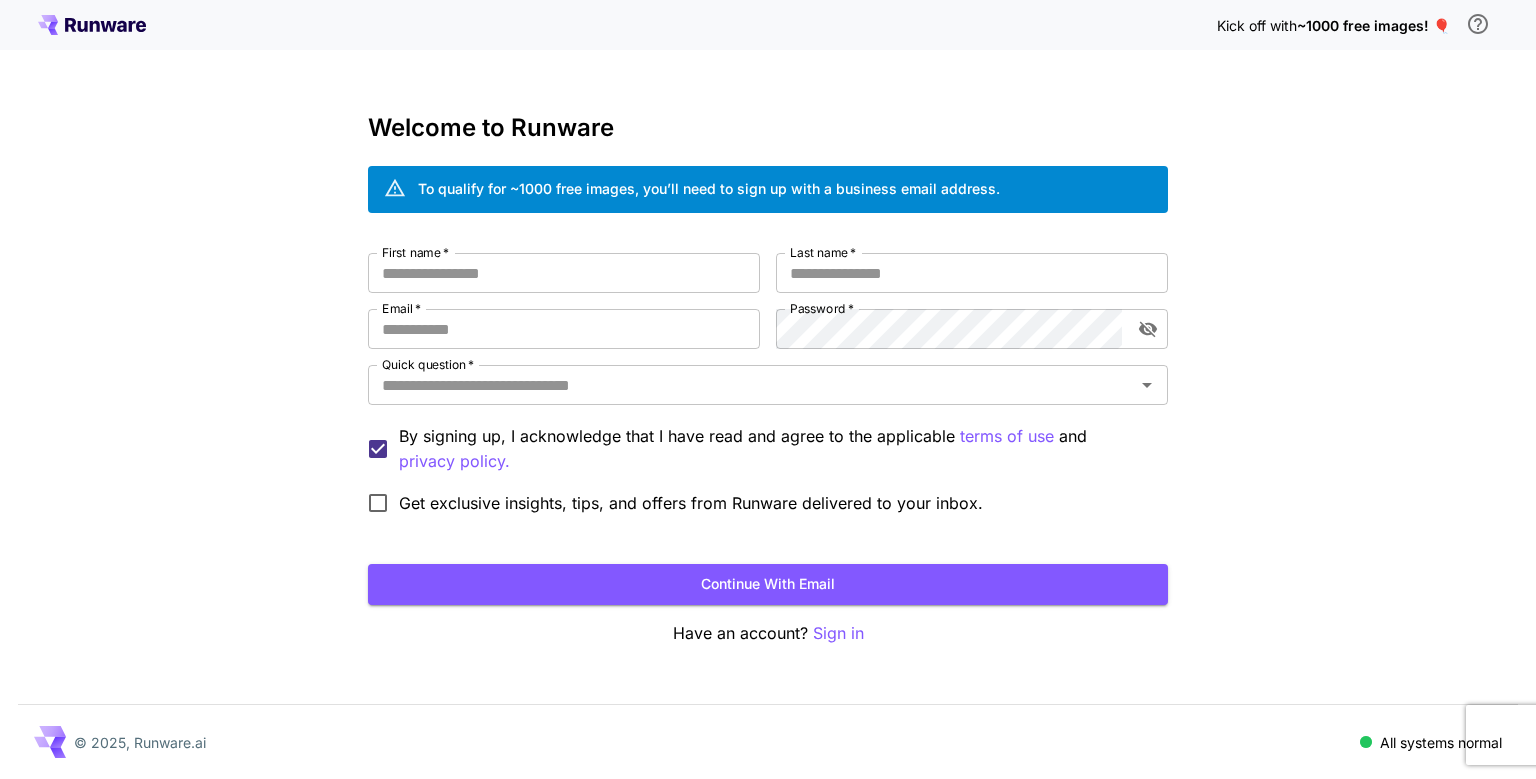 click on "First name   *" at bounding box center [564, 273] 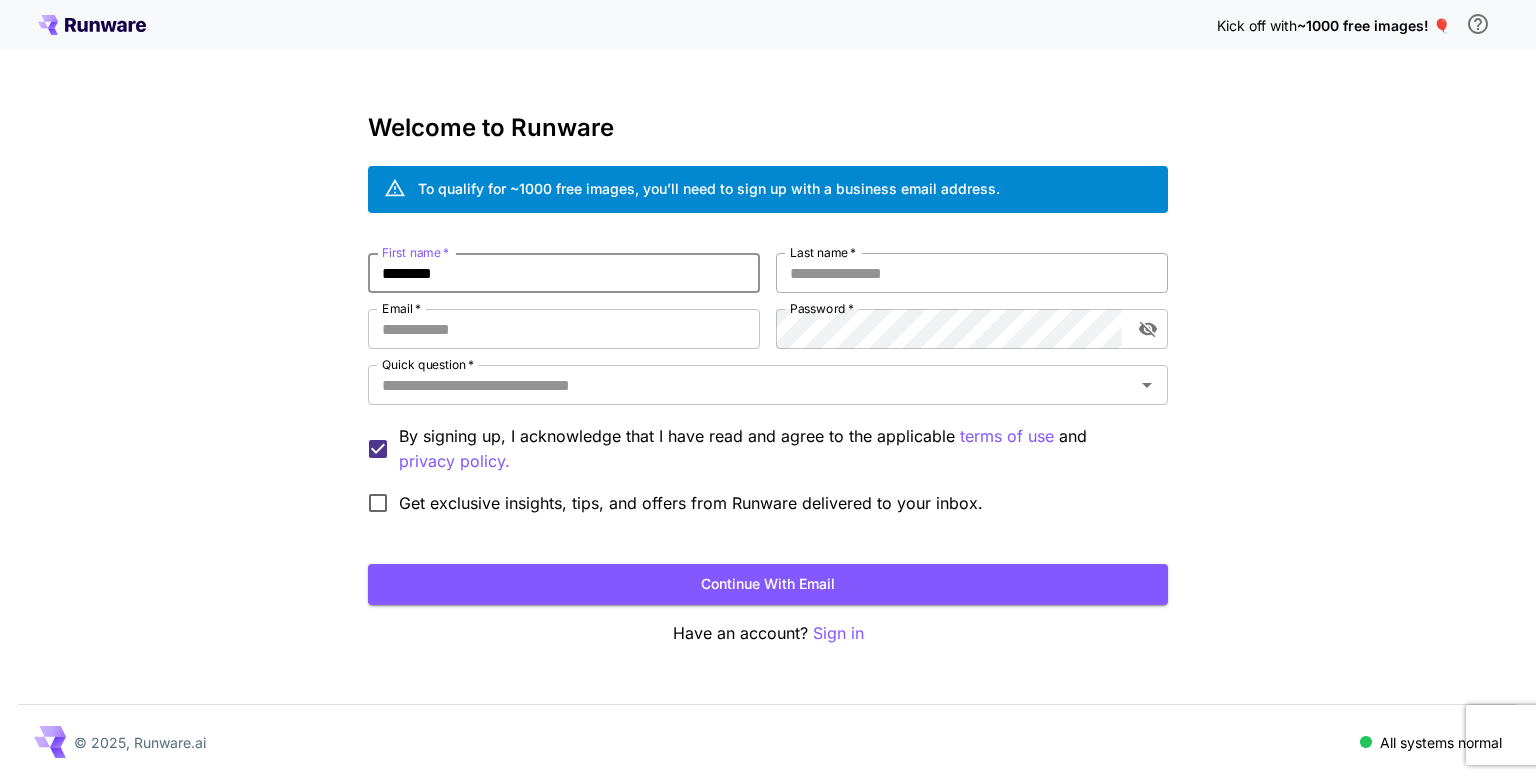 type on "********" 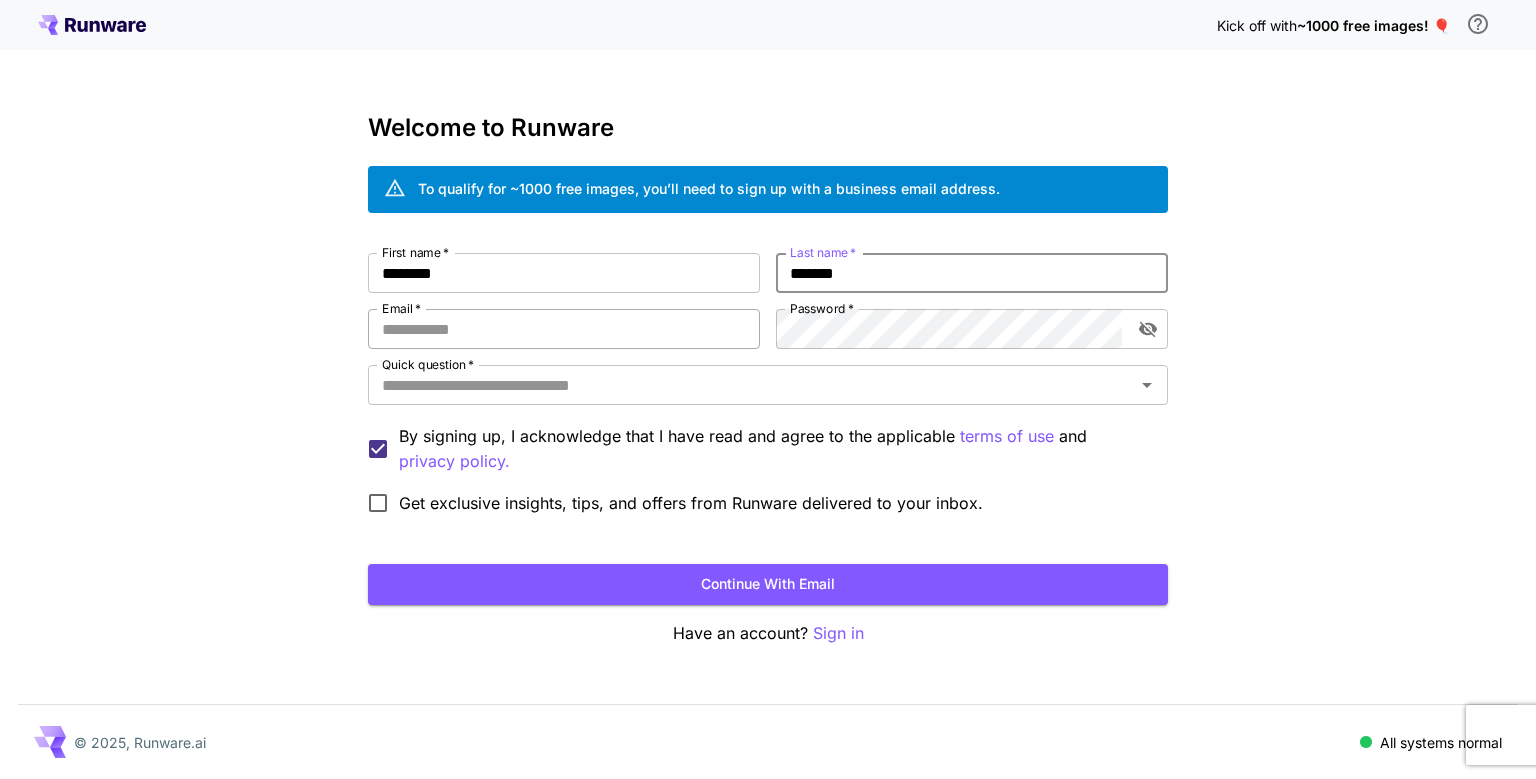 type on "*******" 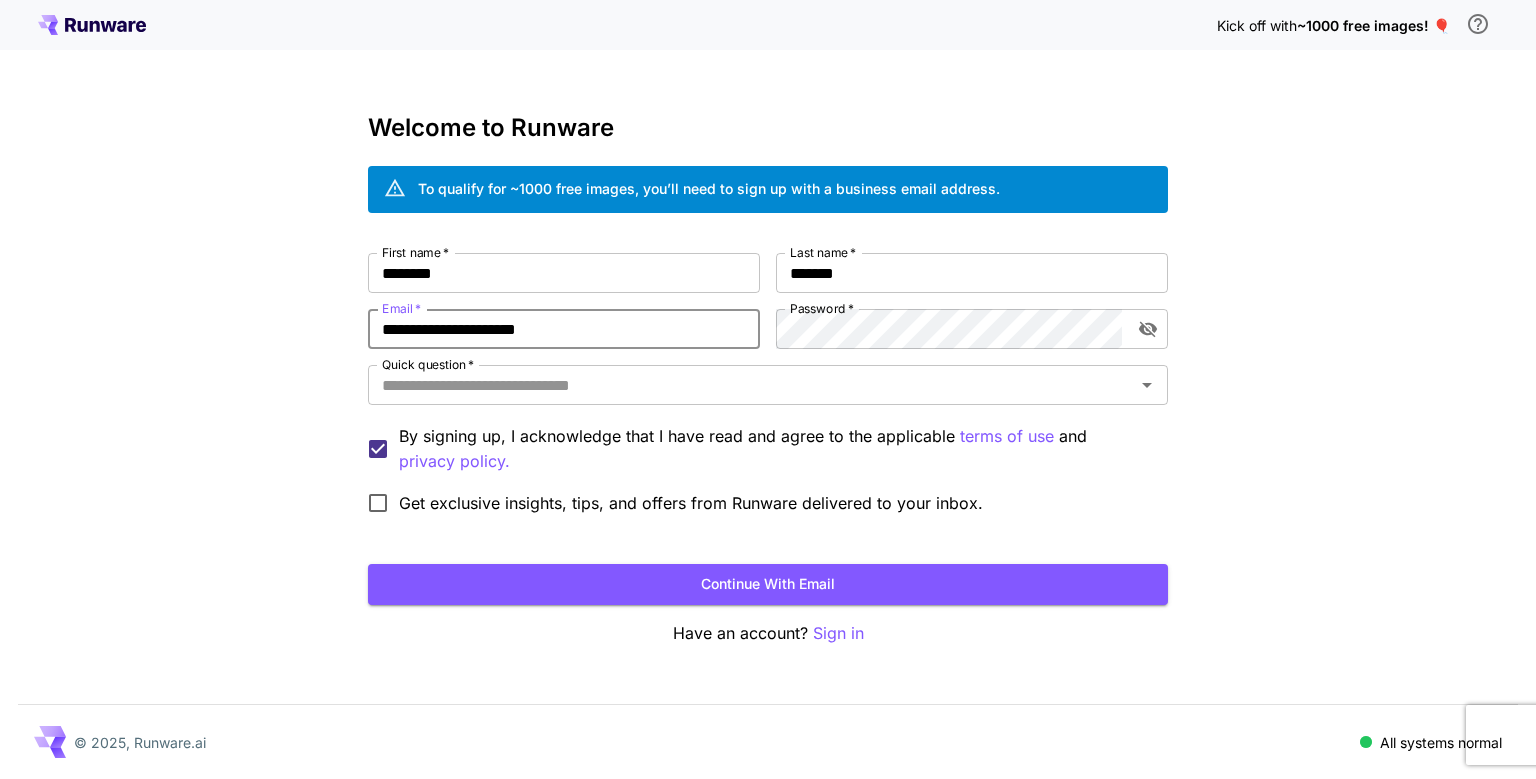 type on "**********" 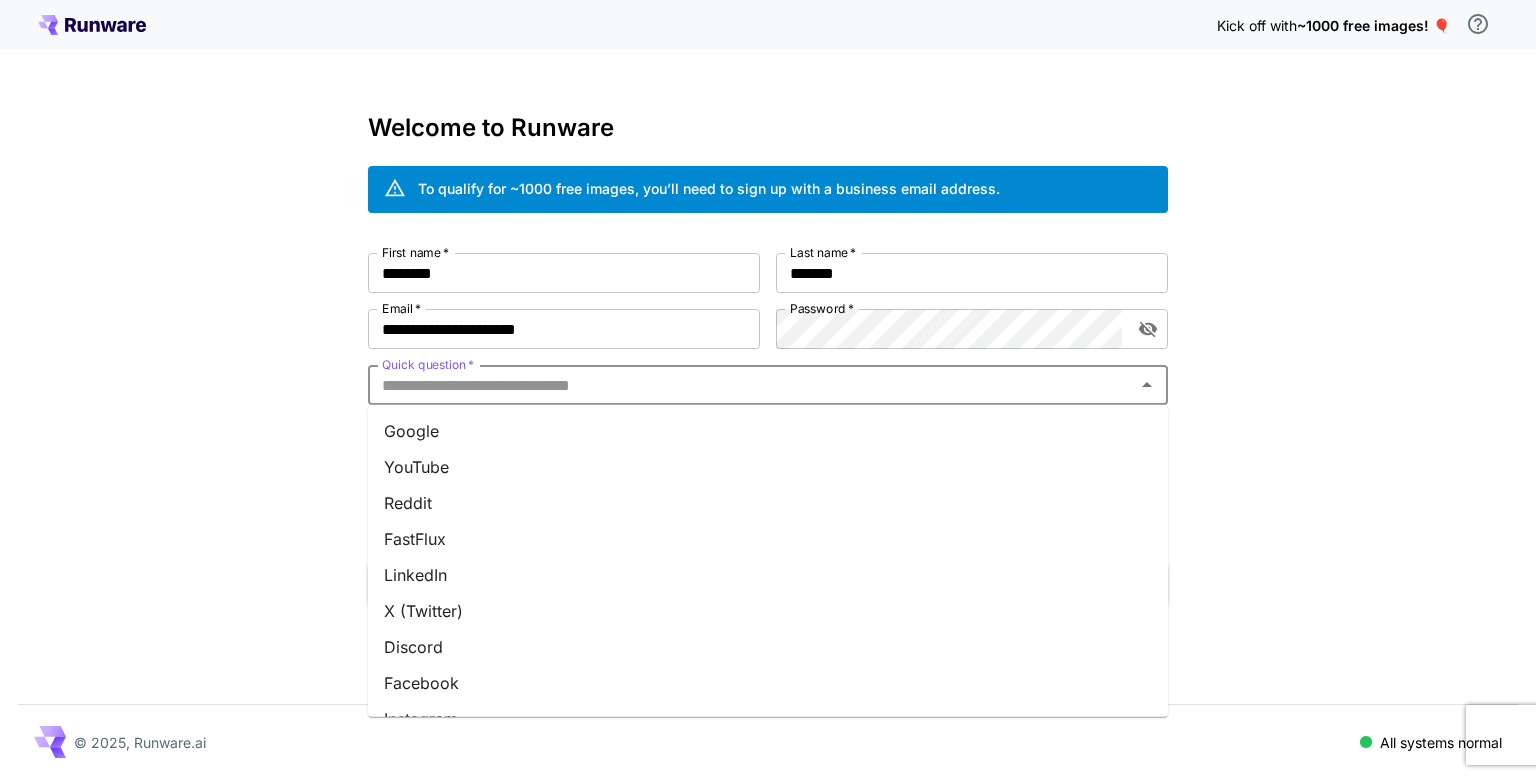 click on "Quick question   *" at bounding box center [751, 385] 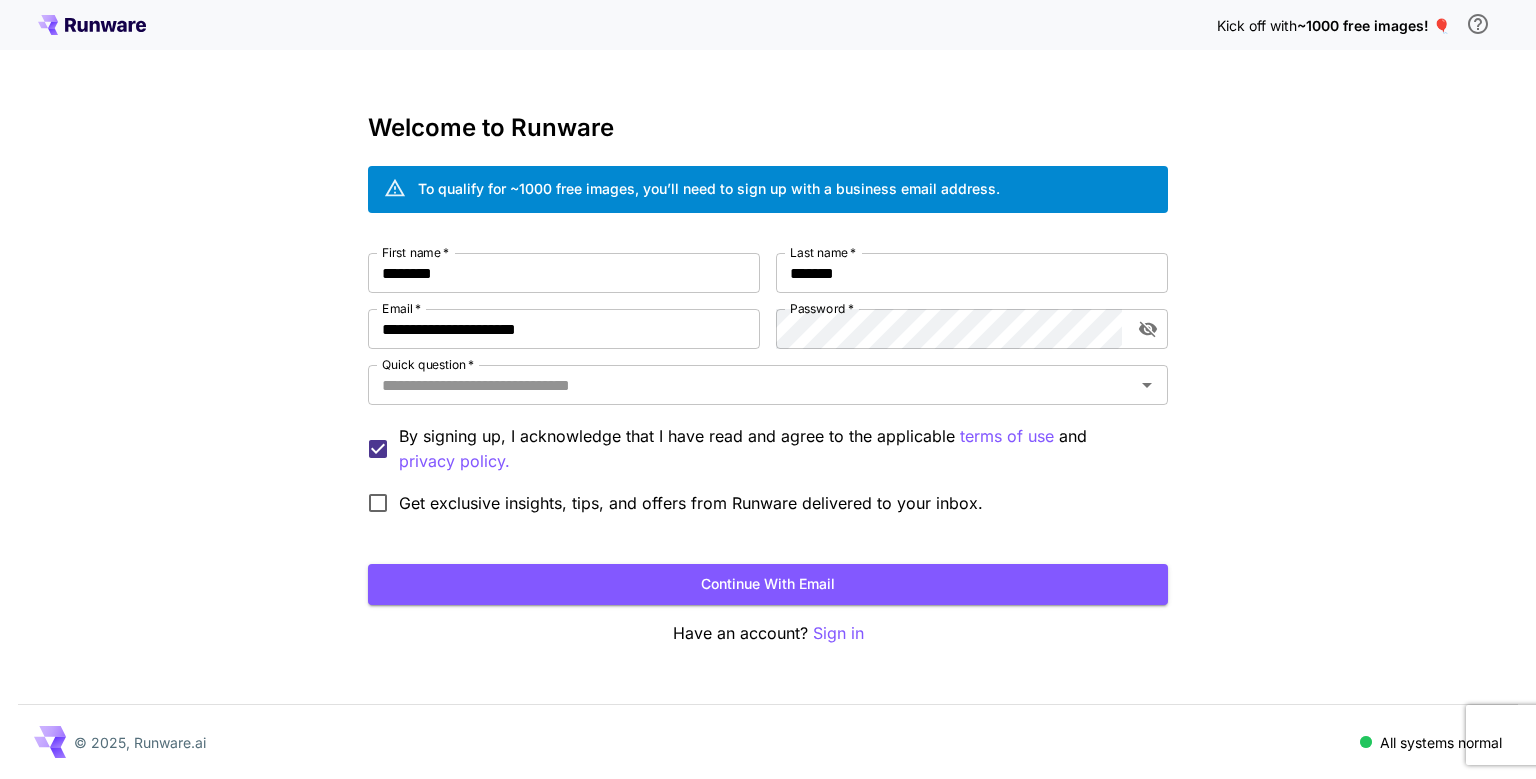 type on "******" 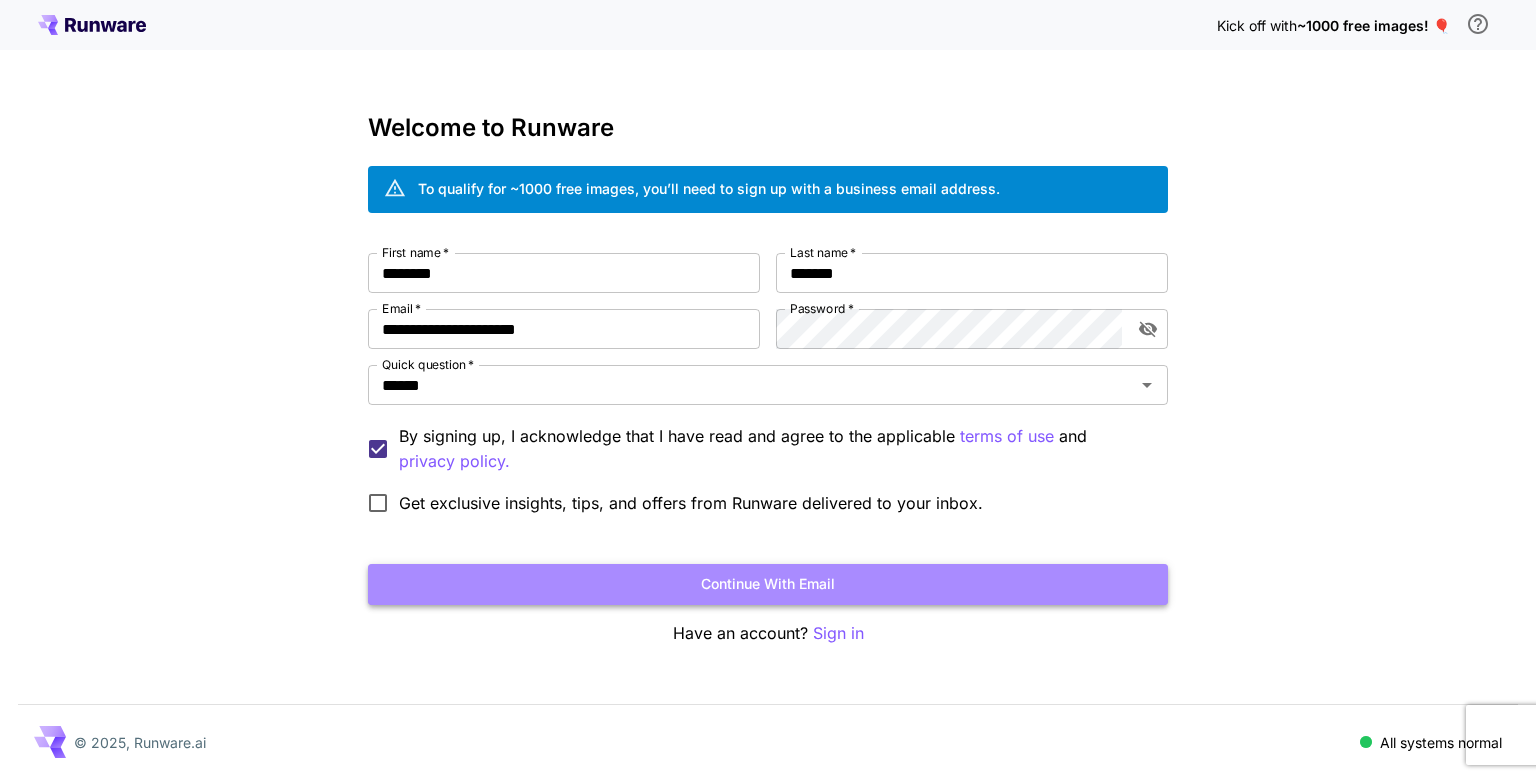 click on "Continue with email" at bounding box center [768, 584] 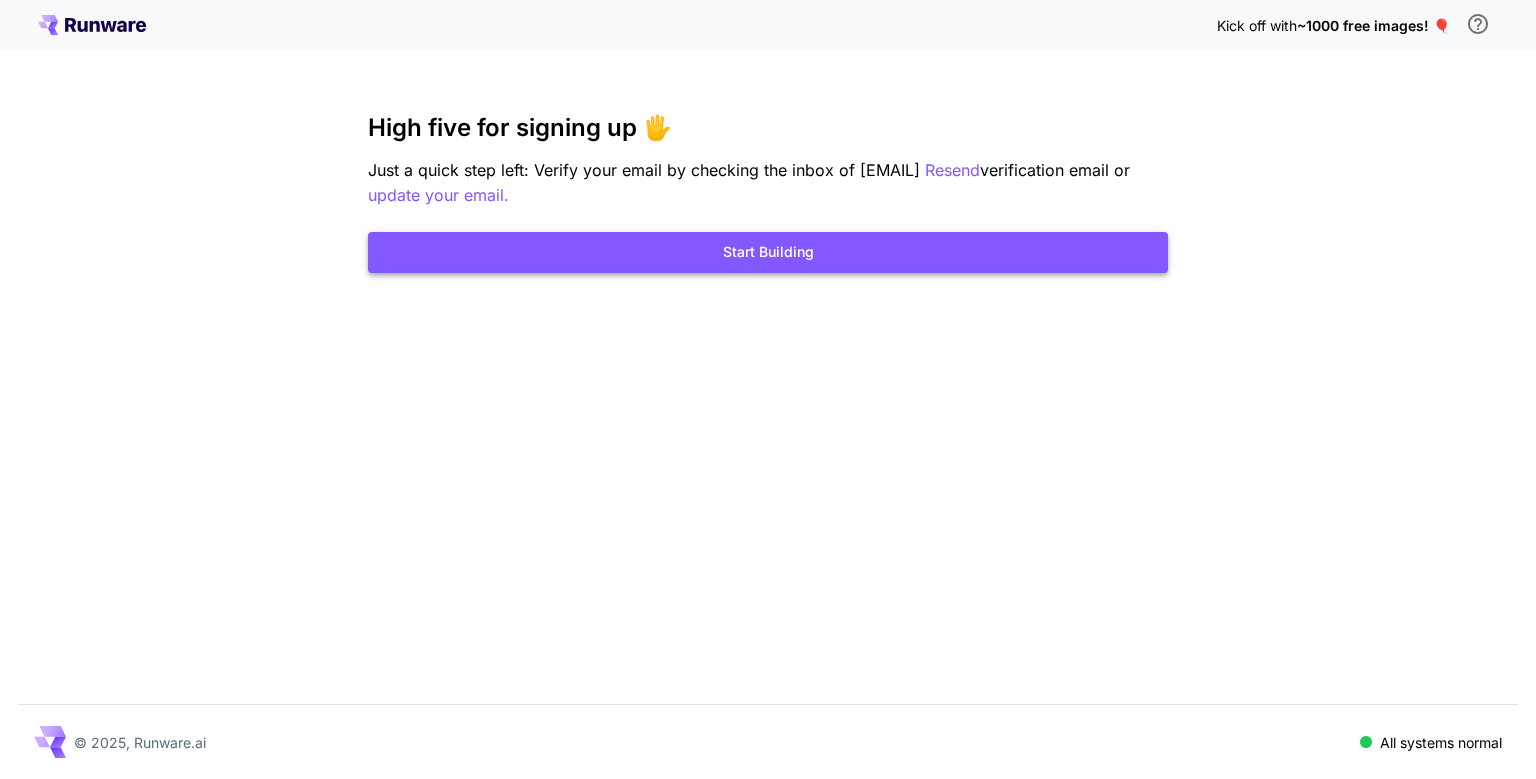 click on "Start Building" at bounding box center [768, 252] 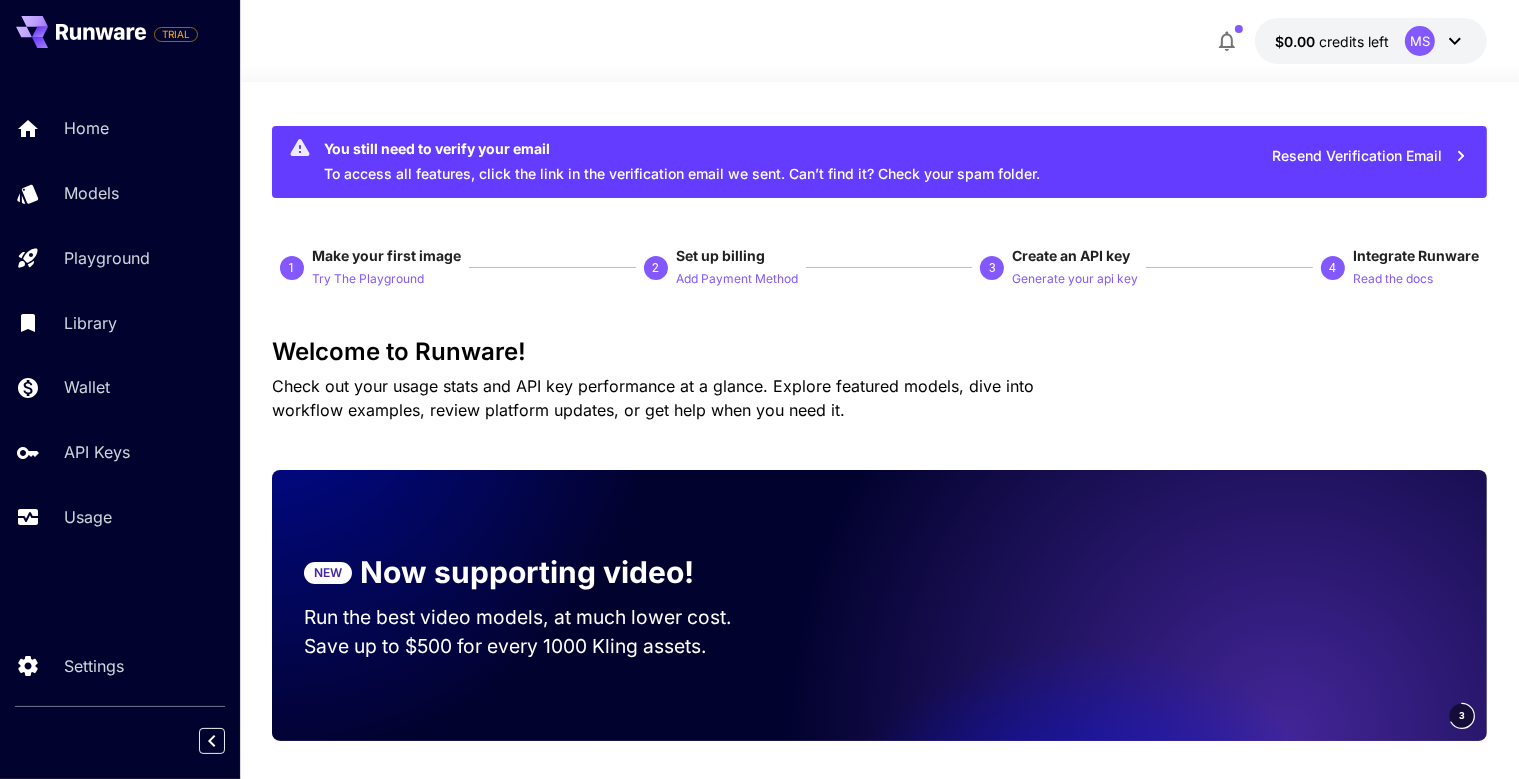 click on "Resend Verification Email" at bounding box center (1370, 156) 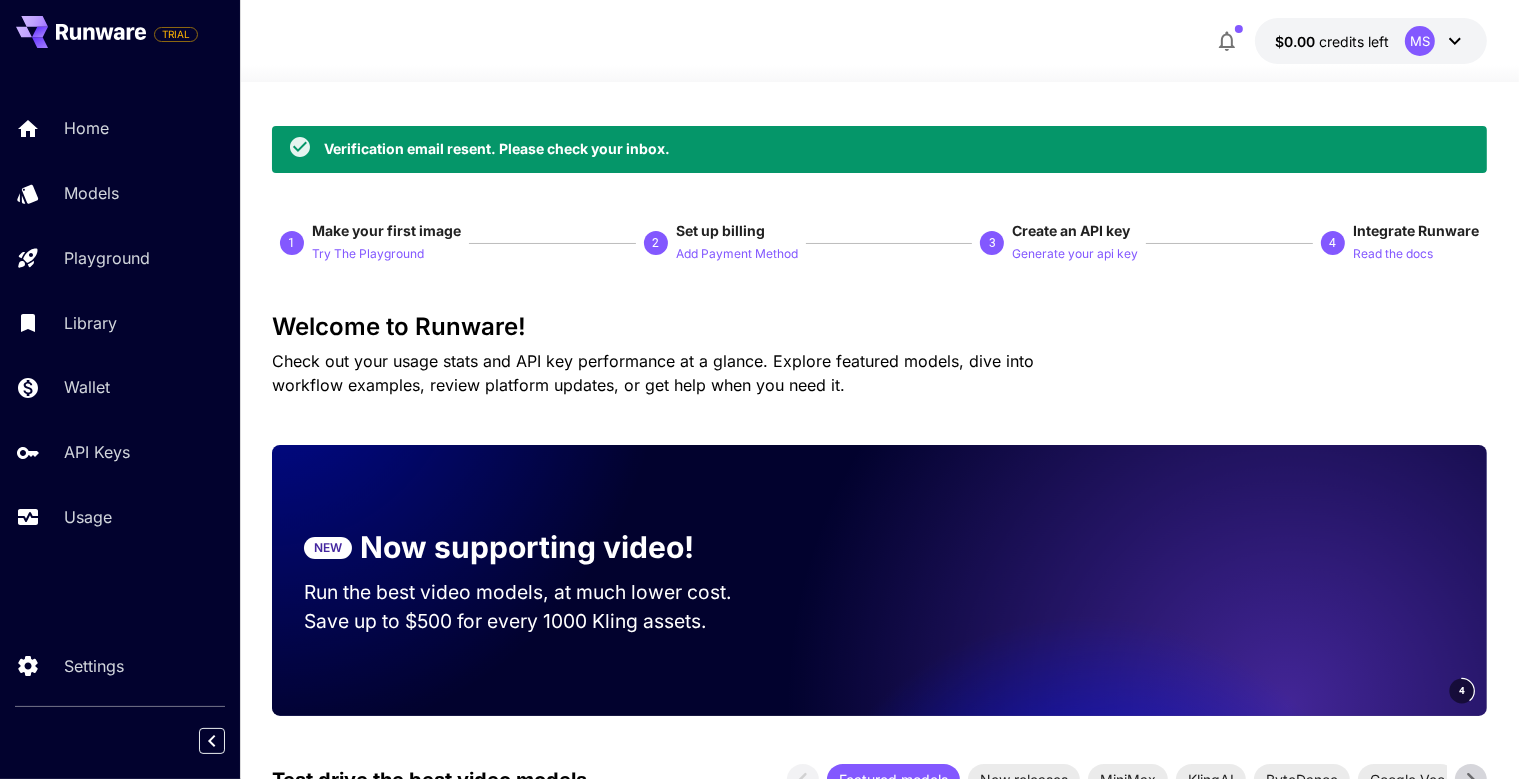 click on "MS" at bounding box center [1436, 41] 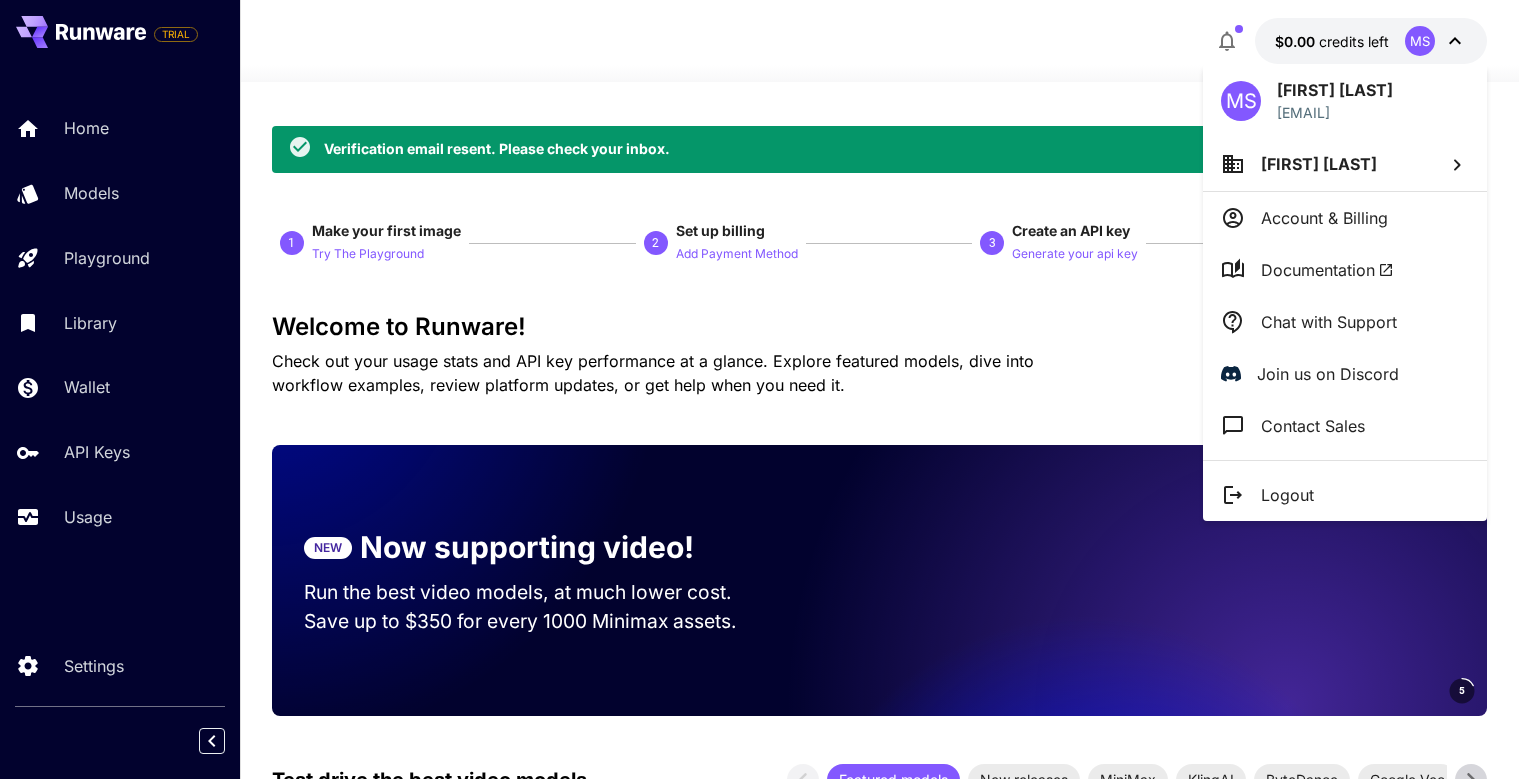 click at bounding box center (768, 389) 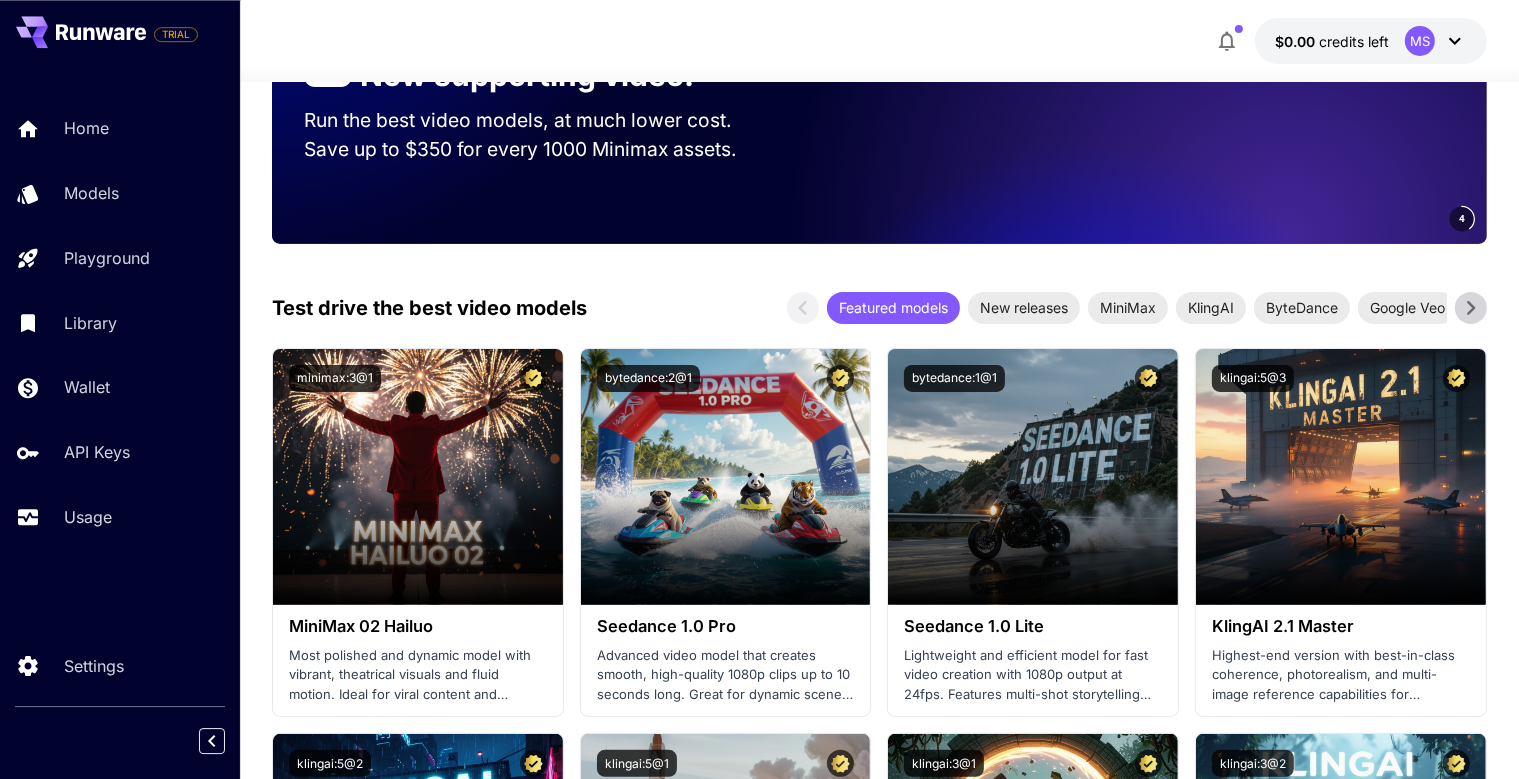 scroll, scrollTop: 633, scrollLeft: 0, axis: vertical 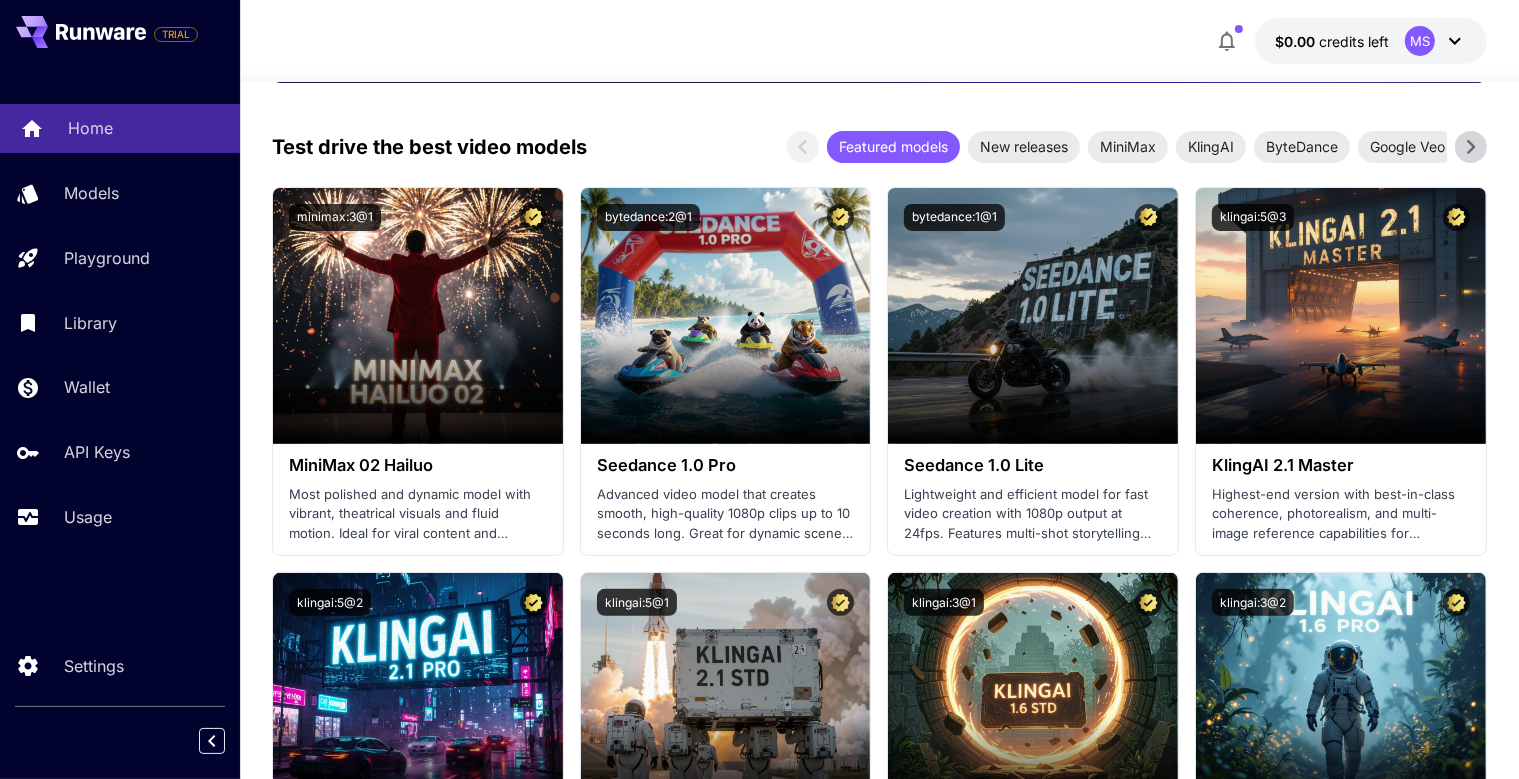 click on "Home" at bounding box center [90, 128] 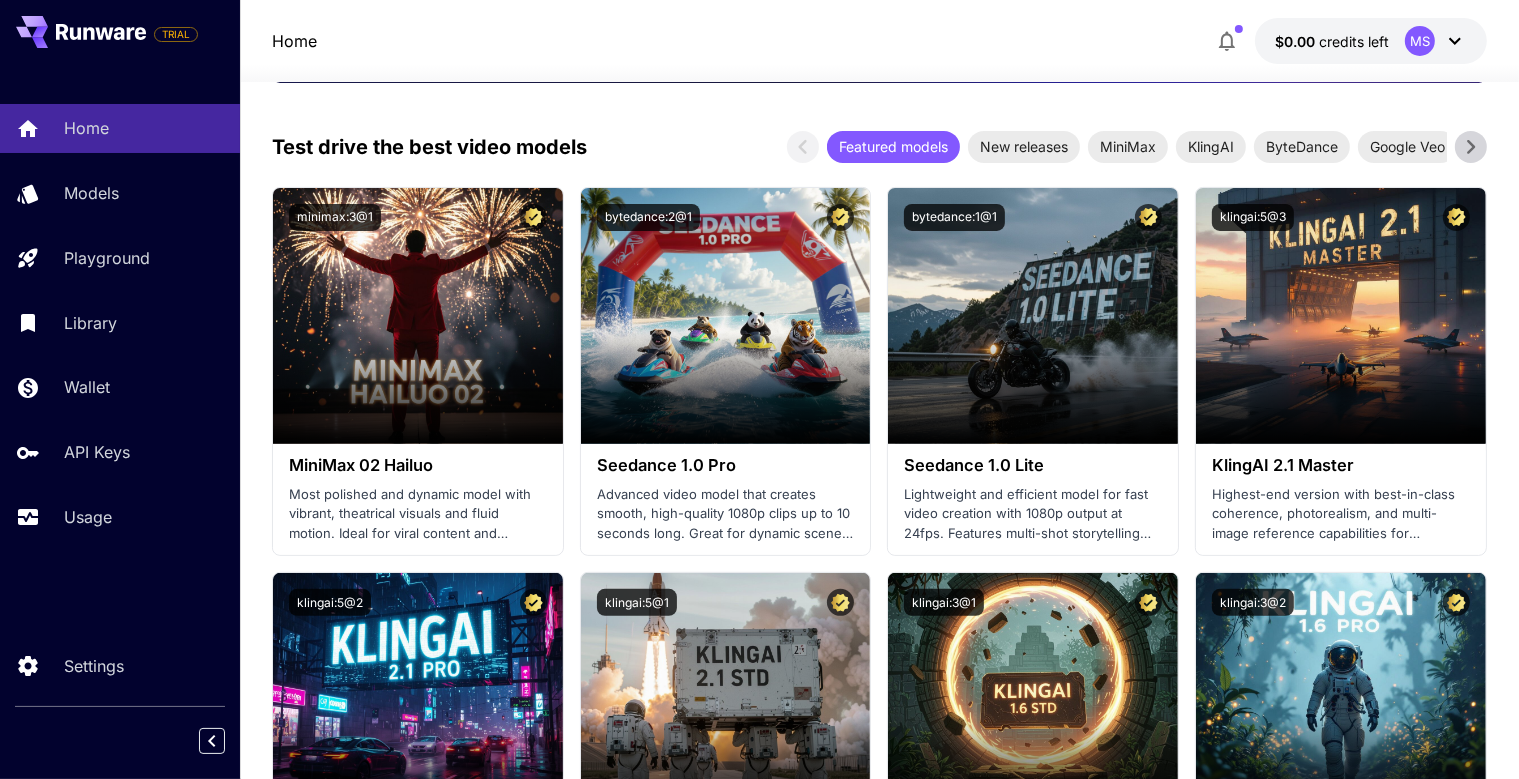 click on "$0.00    credits left  MS" at bounding box center [1371, 41] 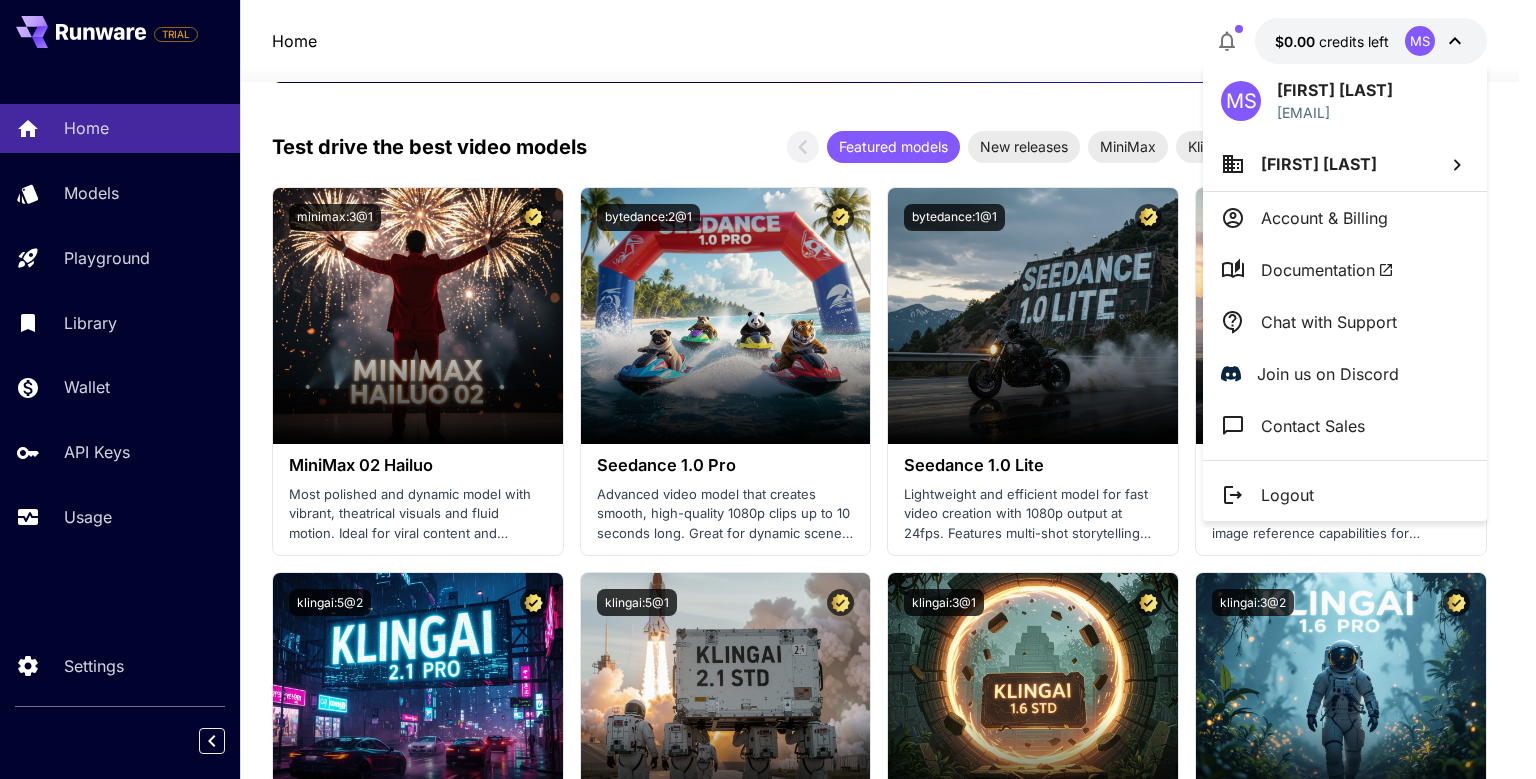 click at bounding box center [768, 389] 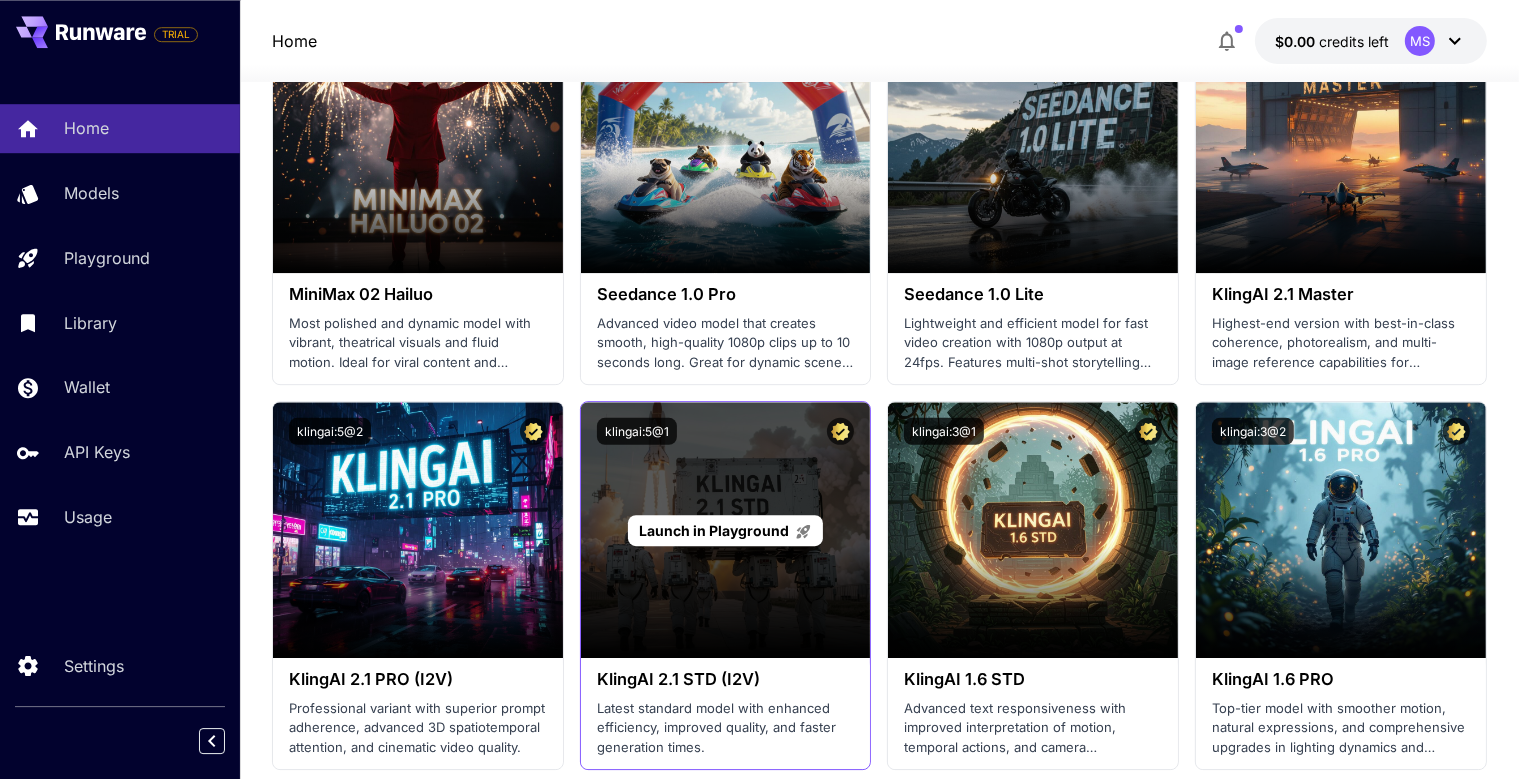 scroll, scrollTop: 633, scrollLeft: 0, axis: vertical 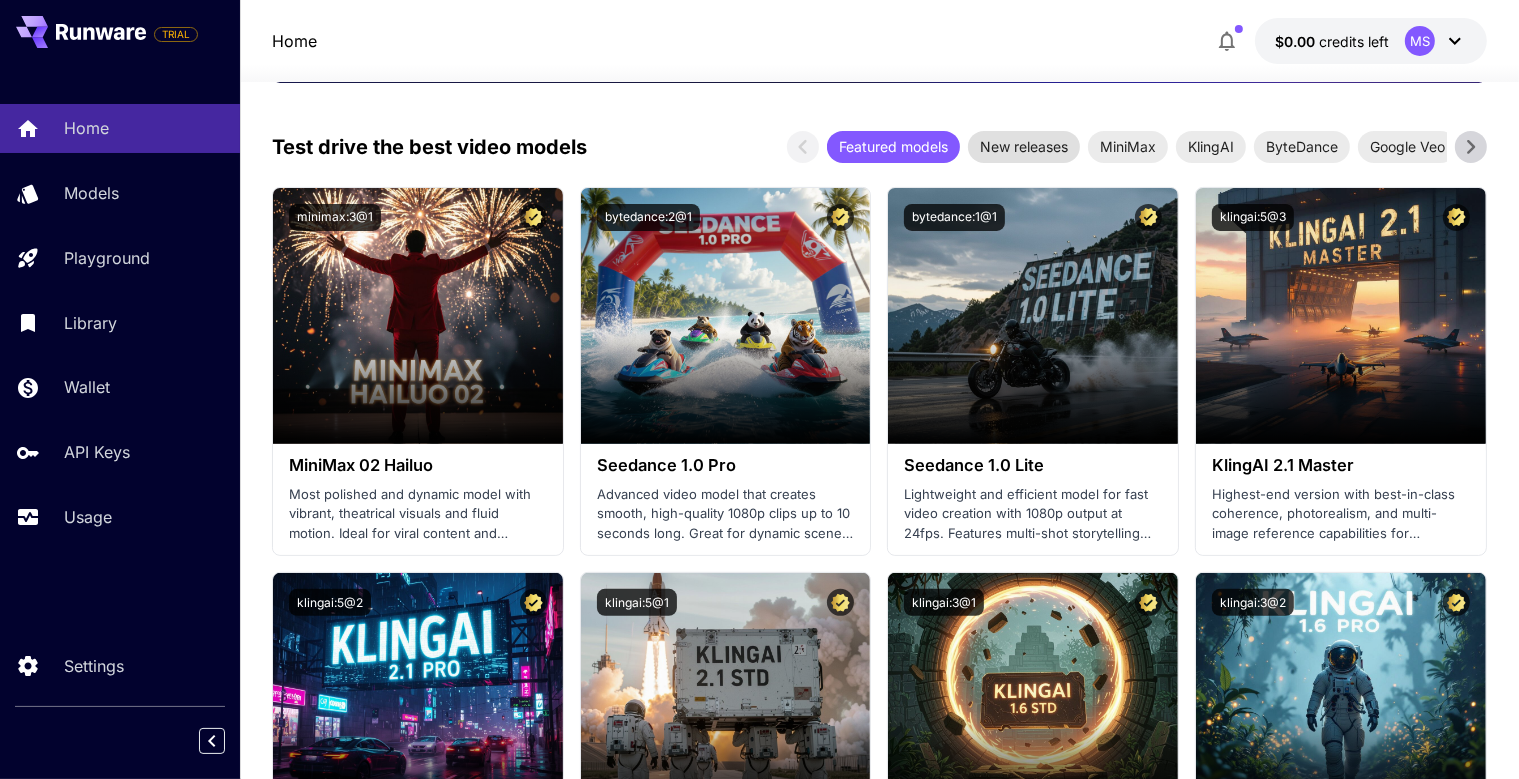 click on "New releases" at bounding box center [1024, 146] 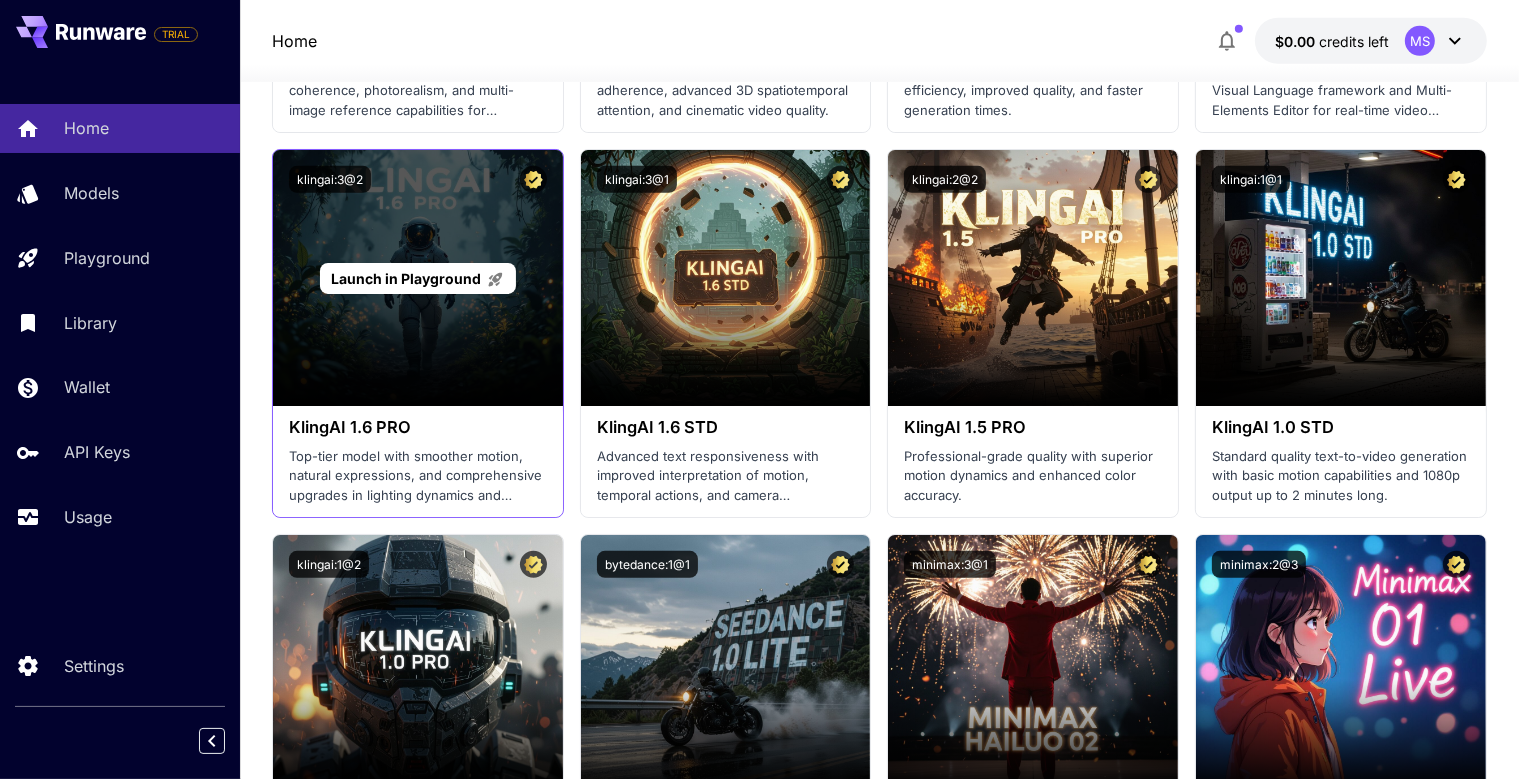 scroll, scrollTop: 739, scrollLeft: 0, axis: vertical 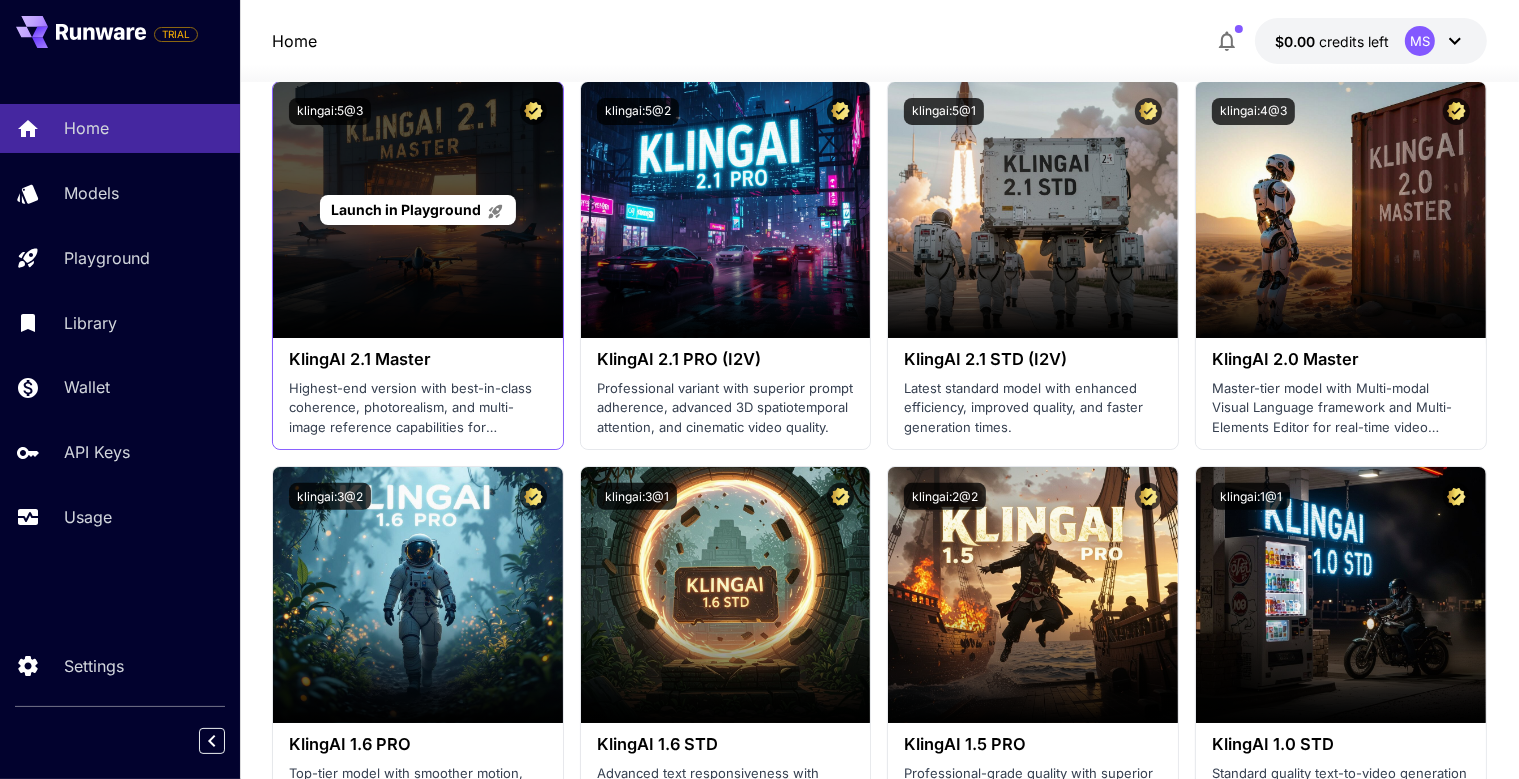 click on "Launch in Playground" at bounding box center [418, 210] 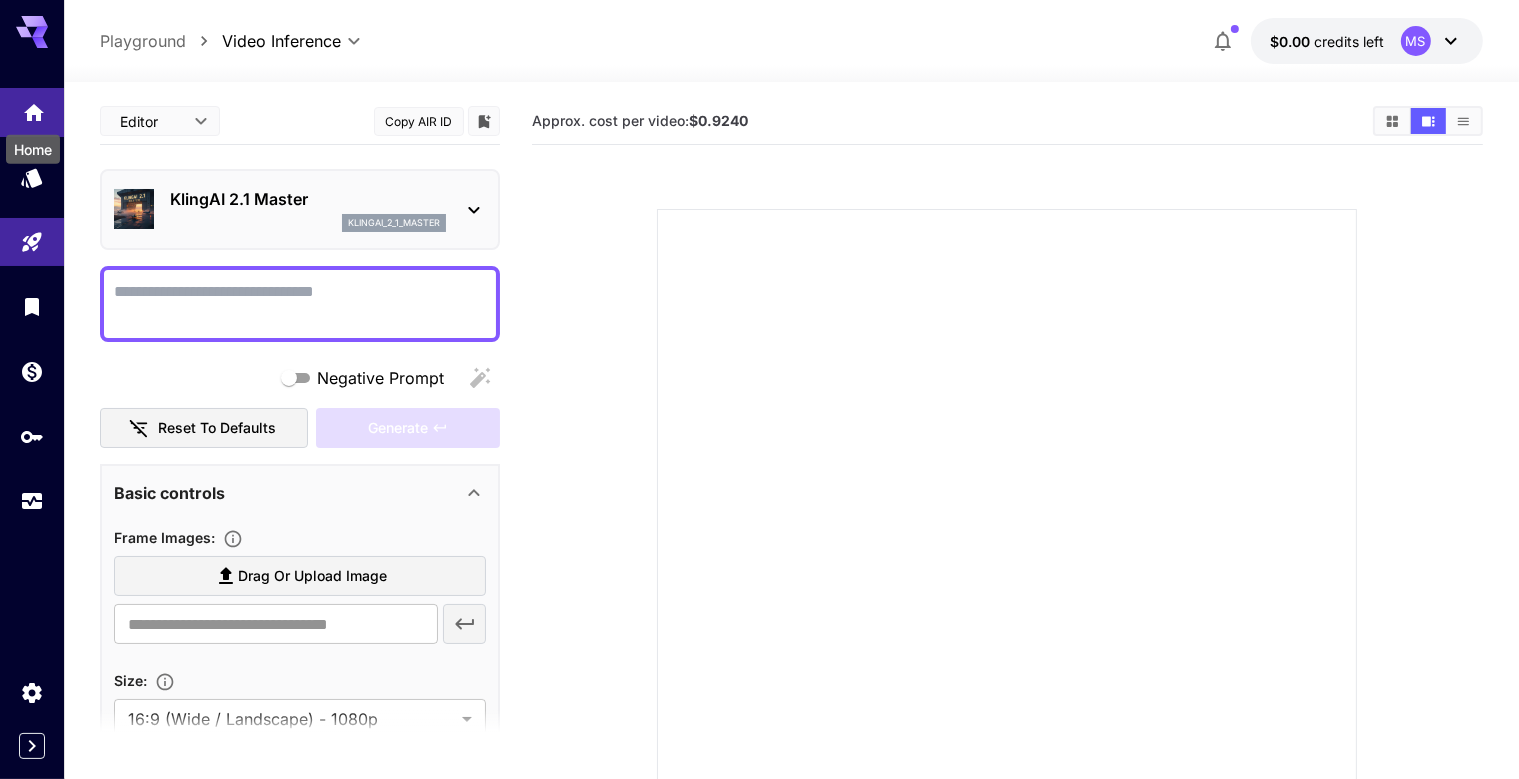 click 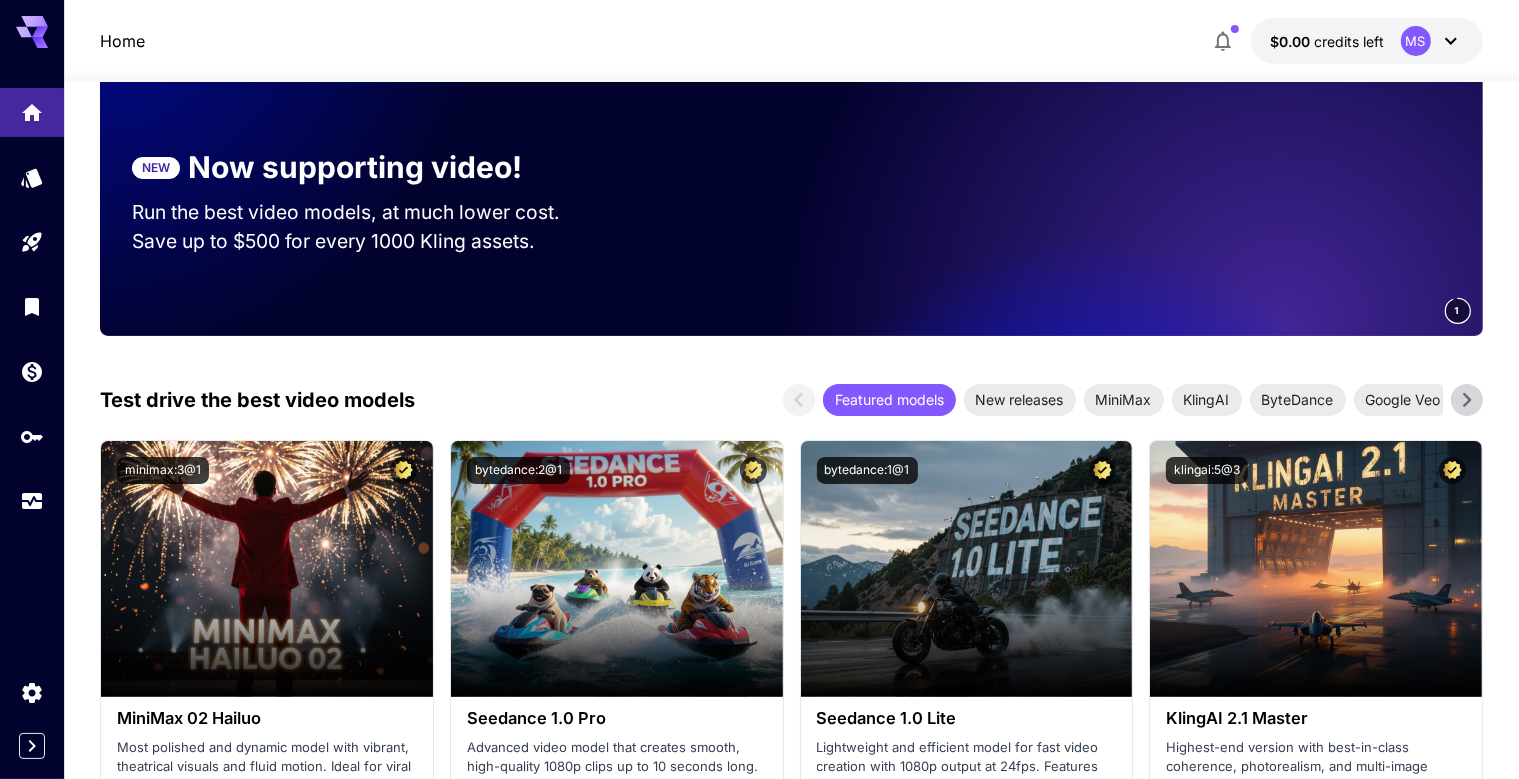 scroll, scrollTop: 633, scrollLeft: 0, axis: vertical 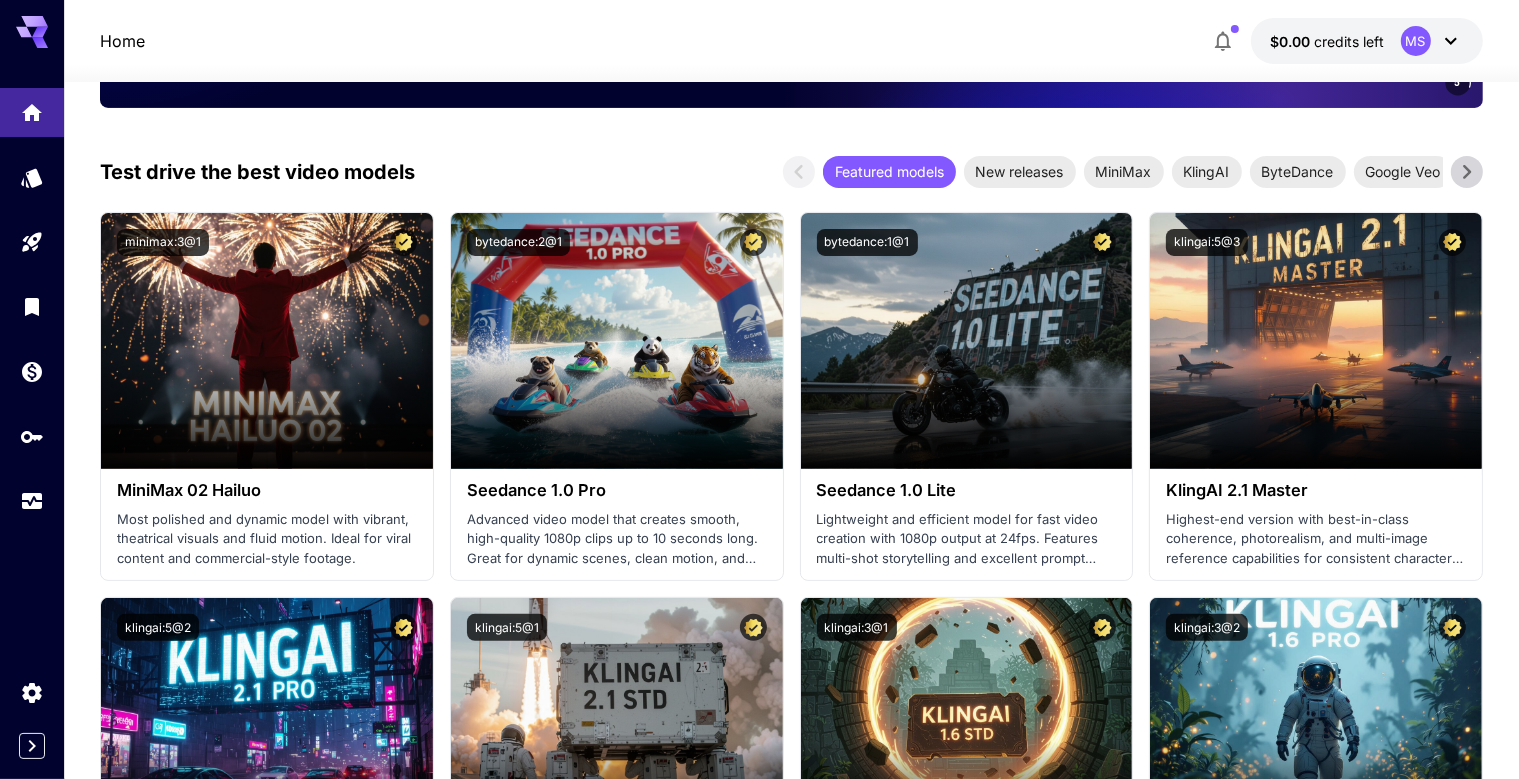 click 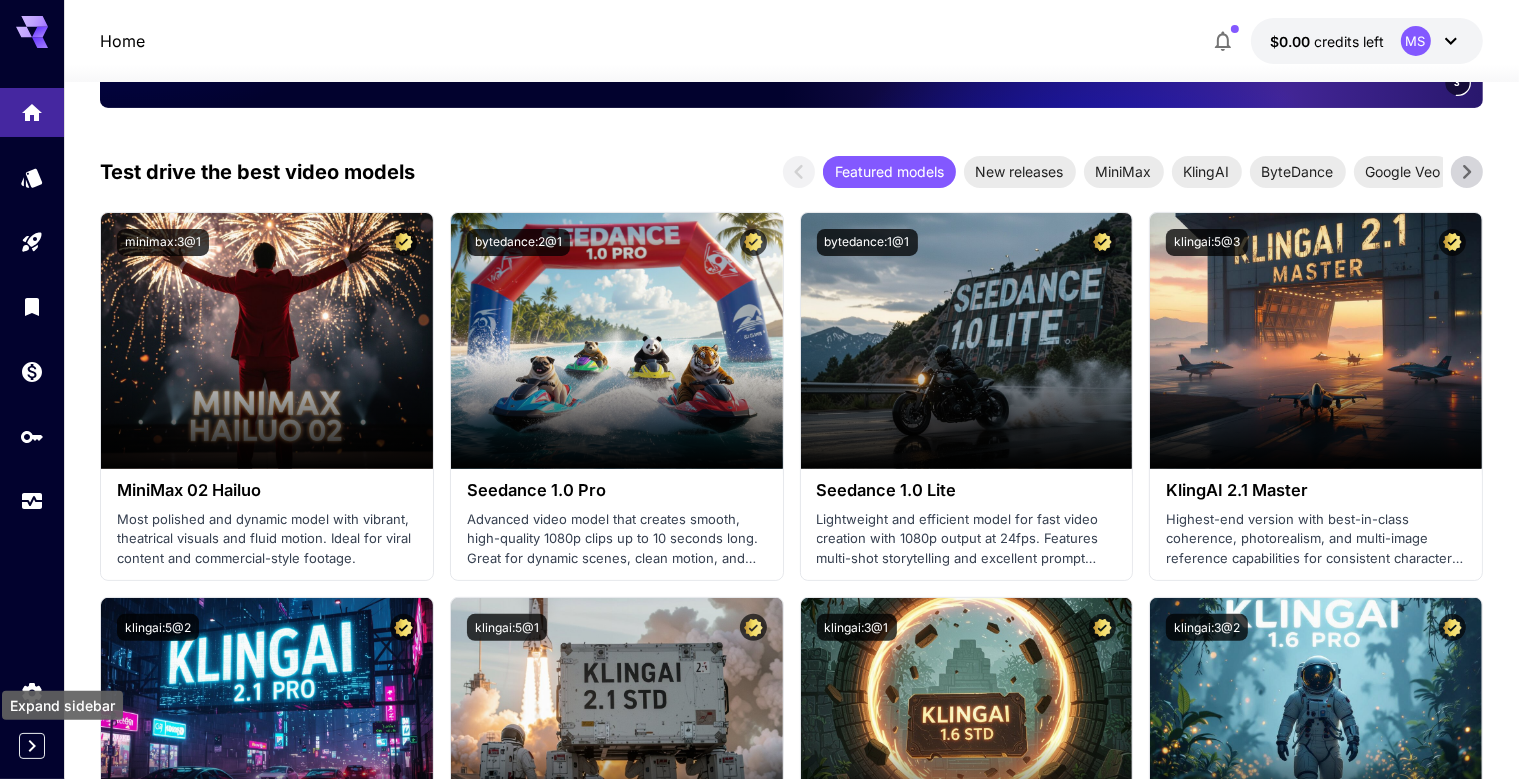 click 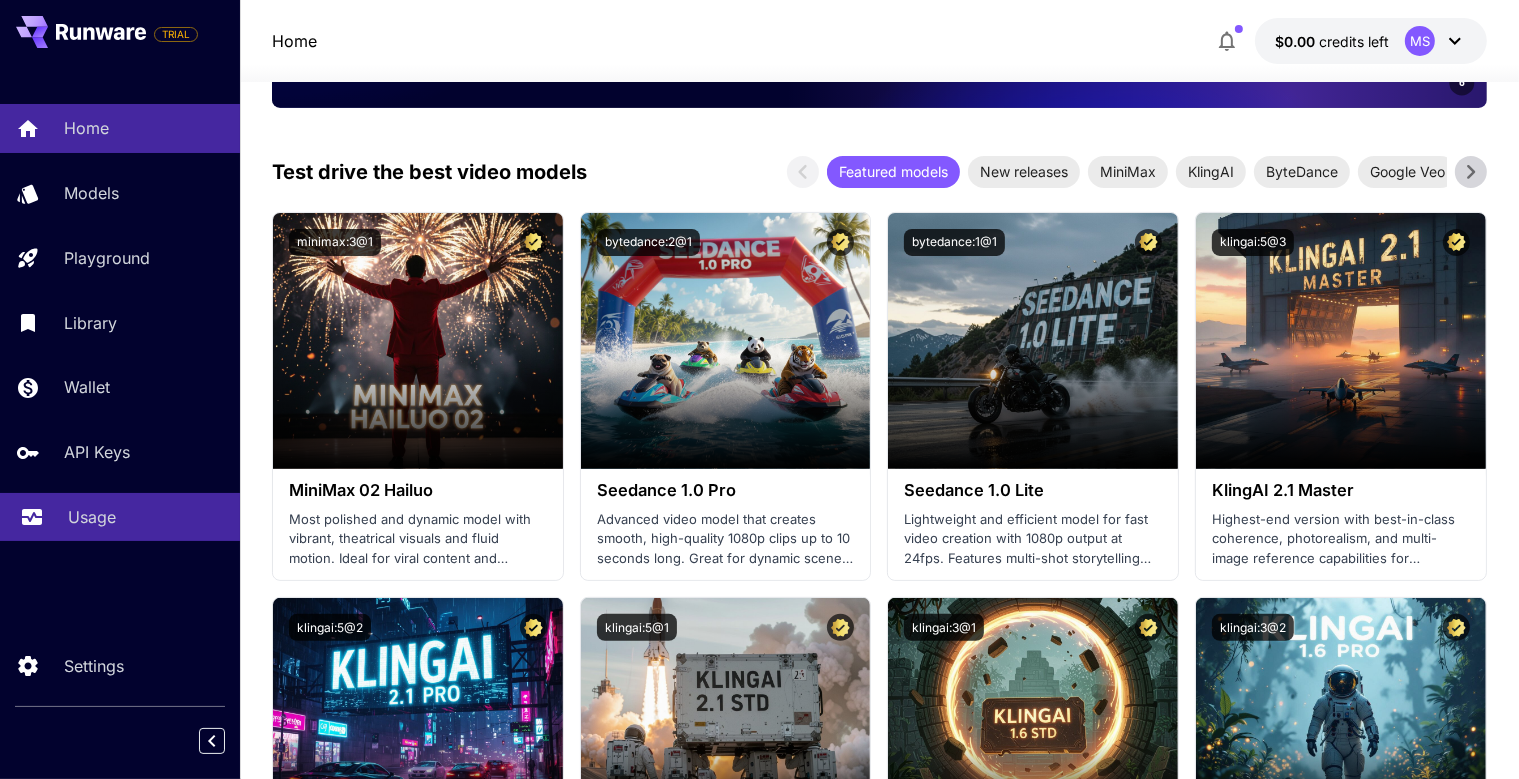 click on "Usage" at bounding box center [92, 517] 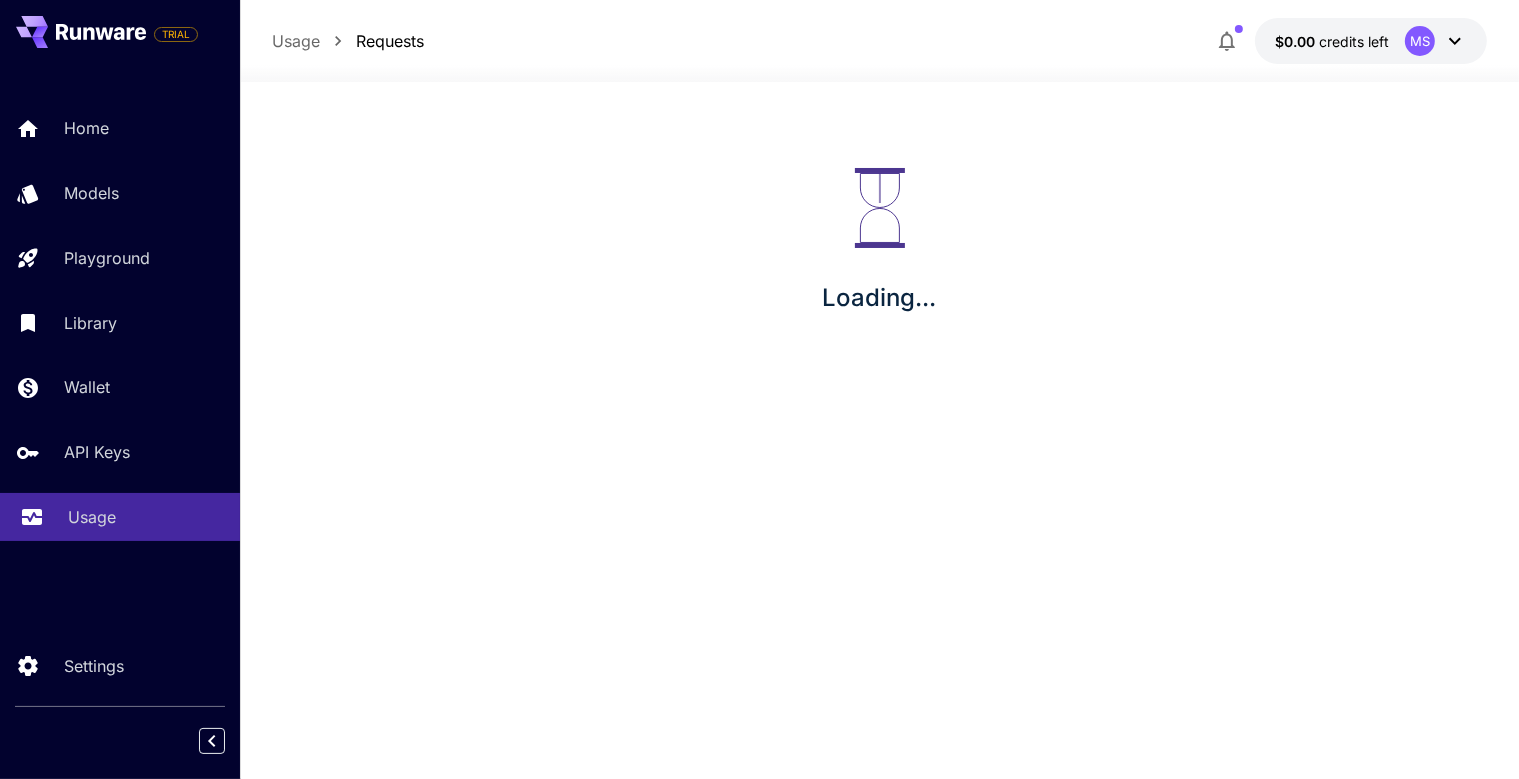 scroll, scrollTop: 0, scrollLeft: 0, axis: both 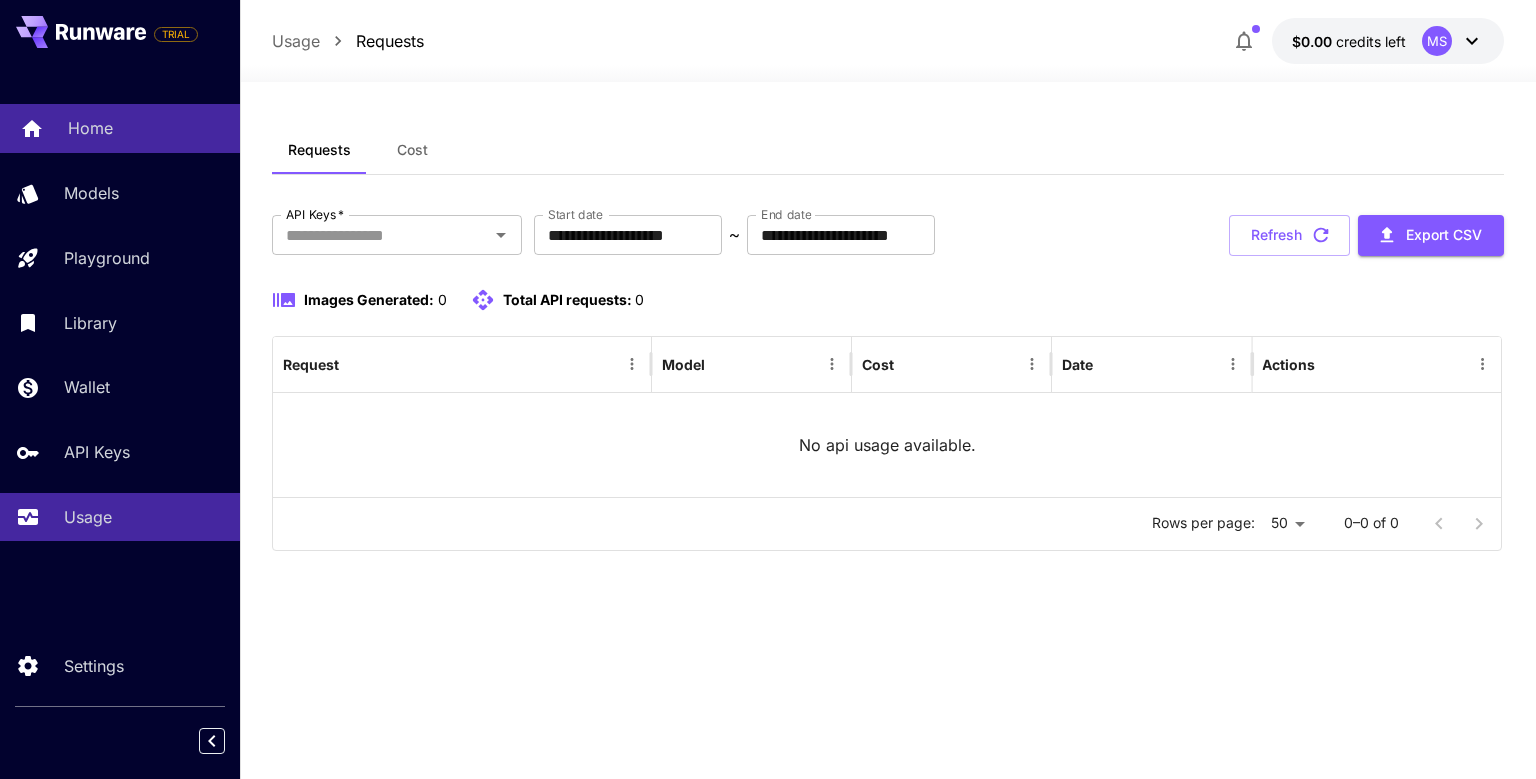click on "Home" at bounding box center (90, 128) 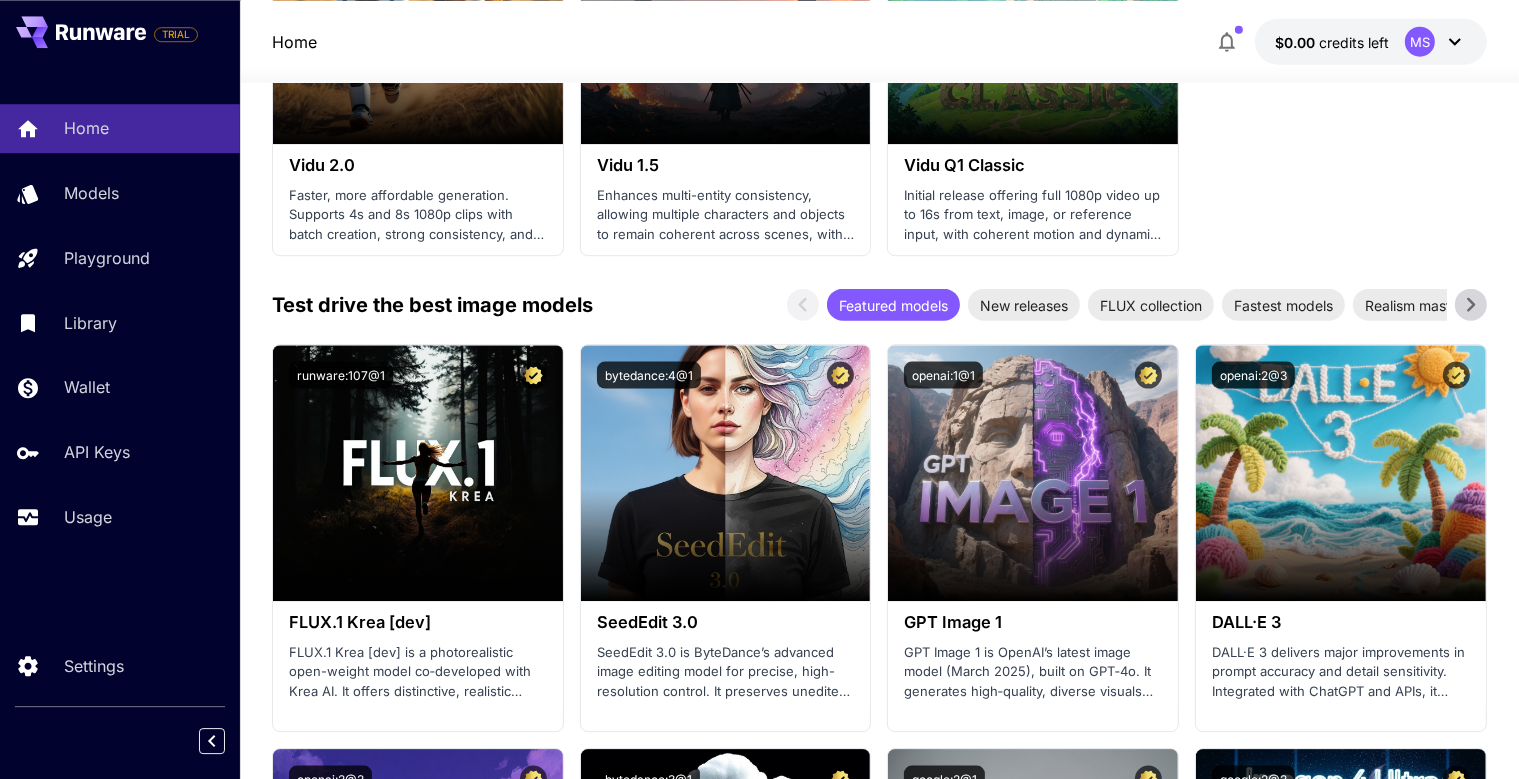 scroll, scrollTop: 2534, scrollLeft: 0, axis: vertical 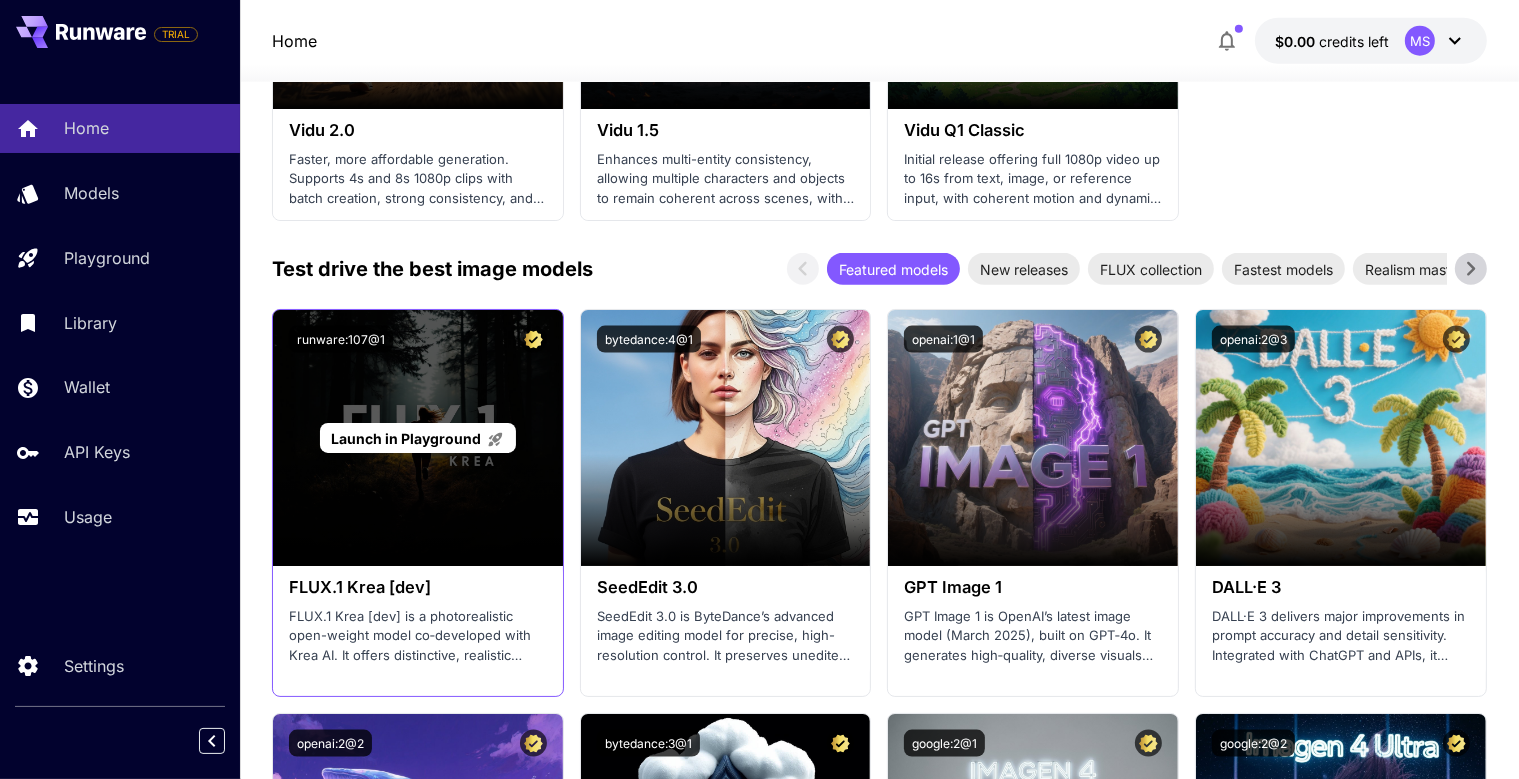 click on "Launch in Playground" at bounding box center (406, 438) 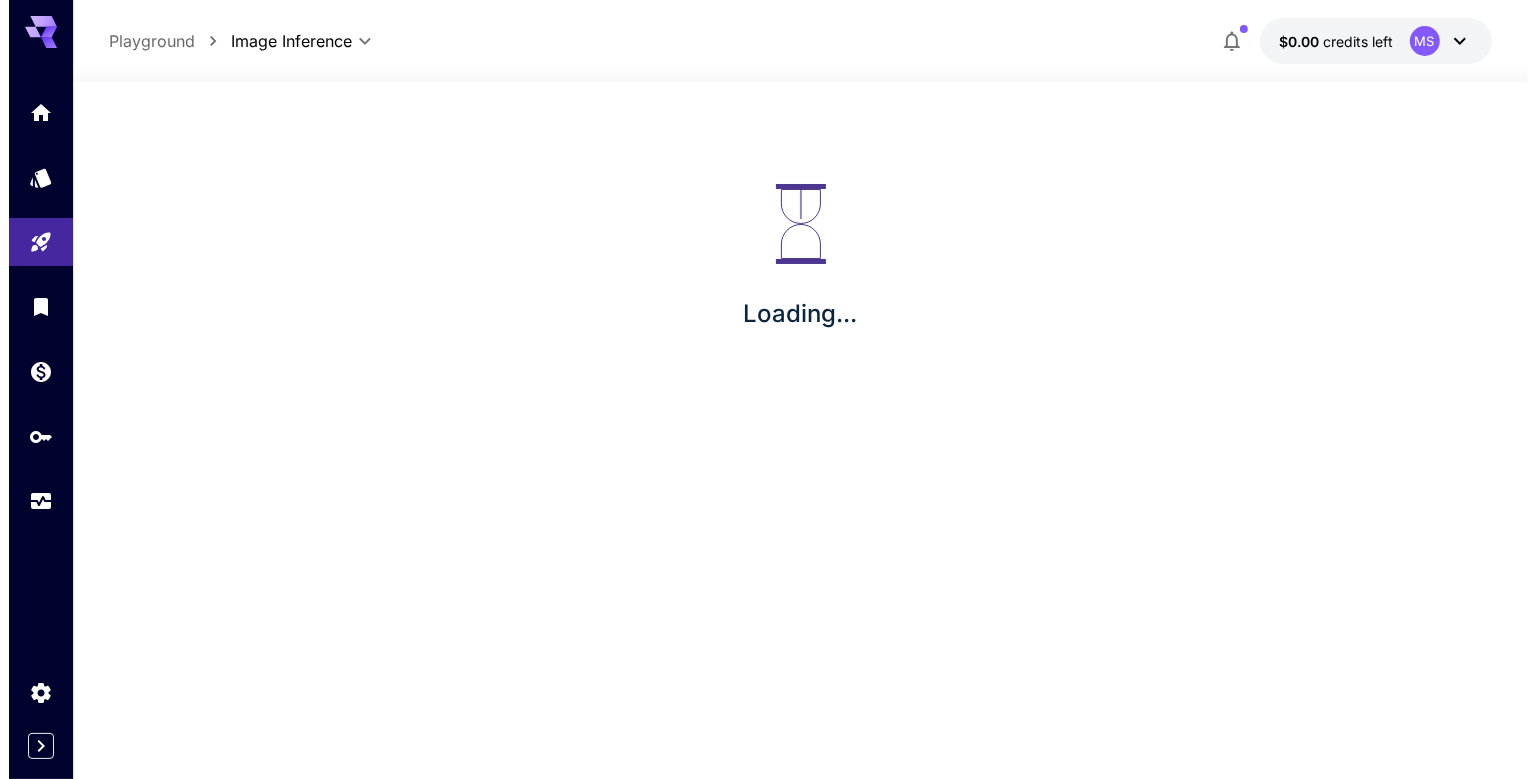 scroll, scrollTop: 0, scrollLeft: 0, axis: both 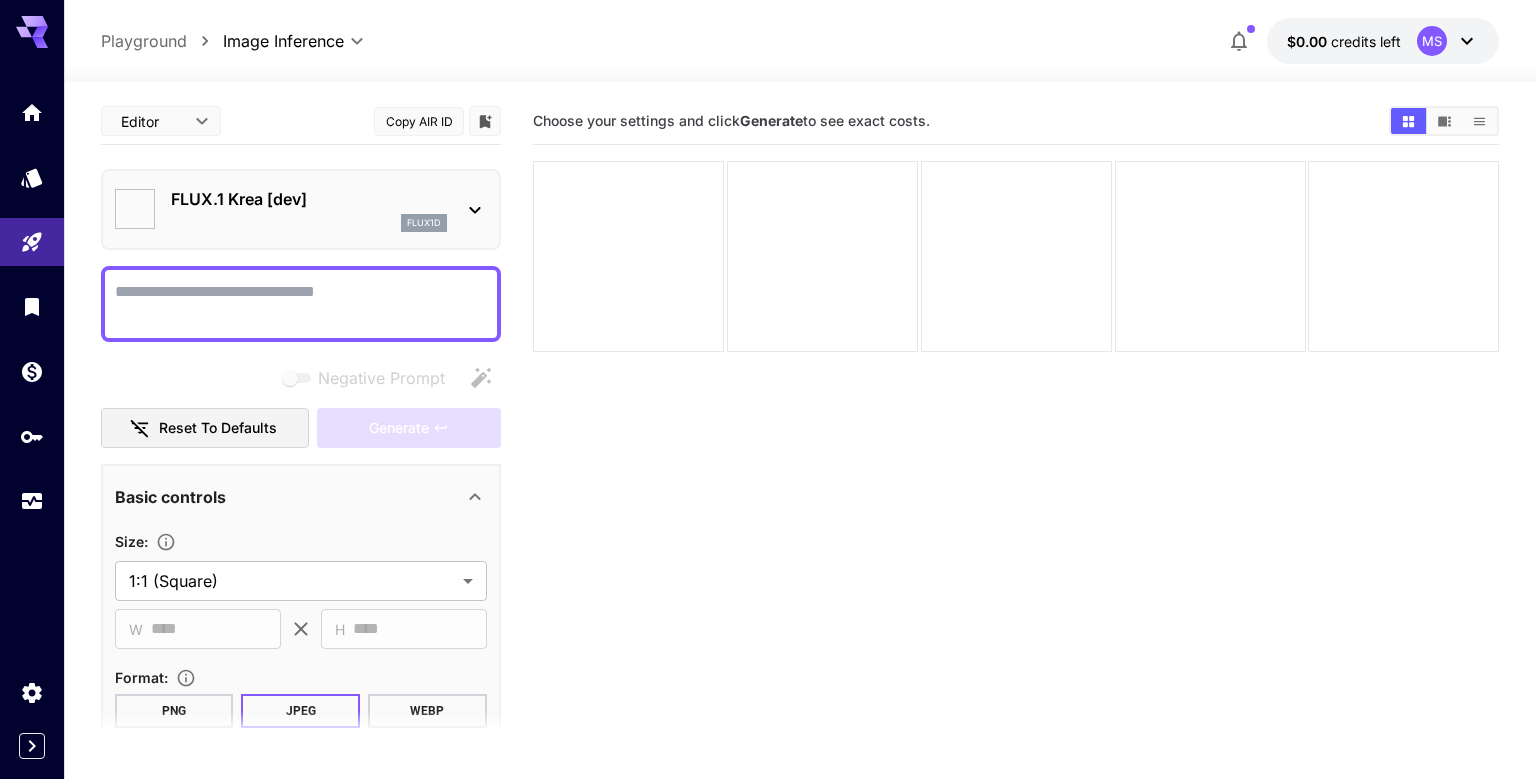 type on "*******" 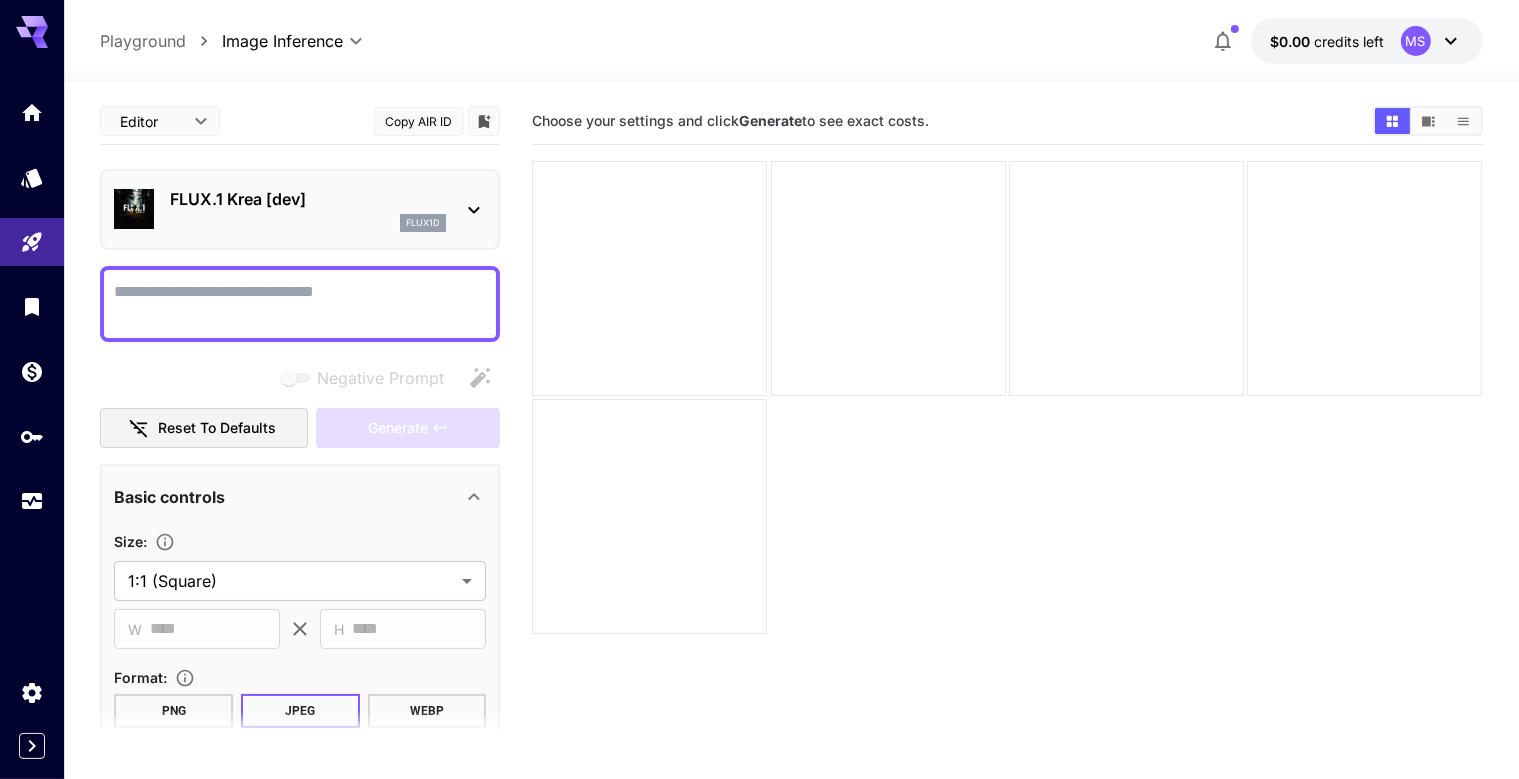 click on "Negative Prompt" at bounding box center [300, 304] 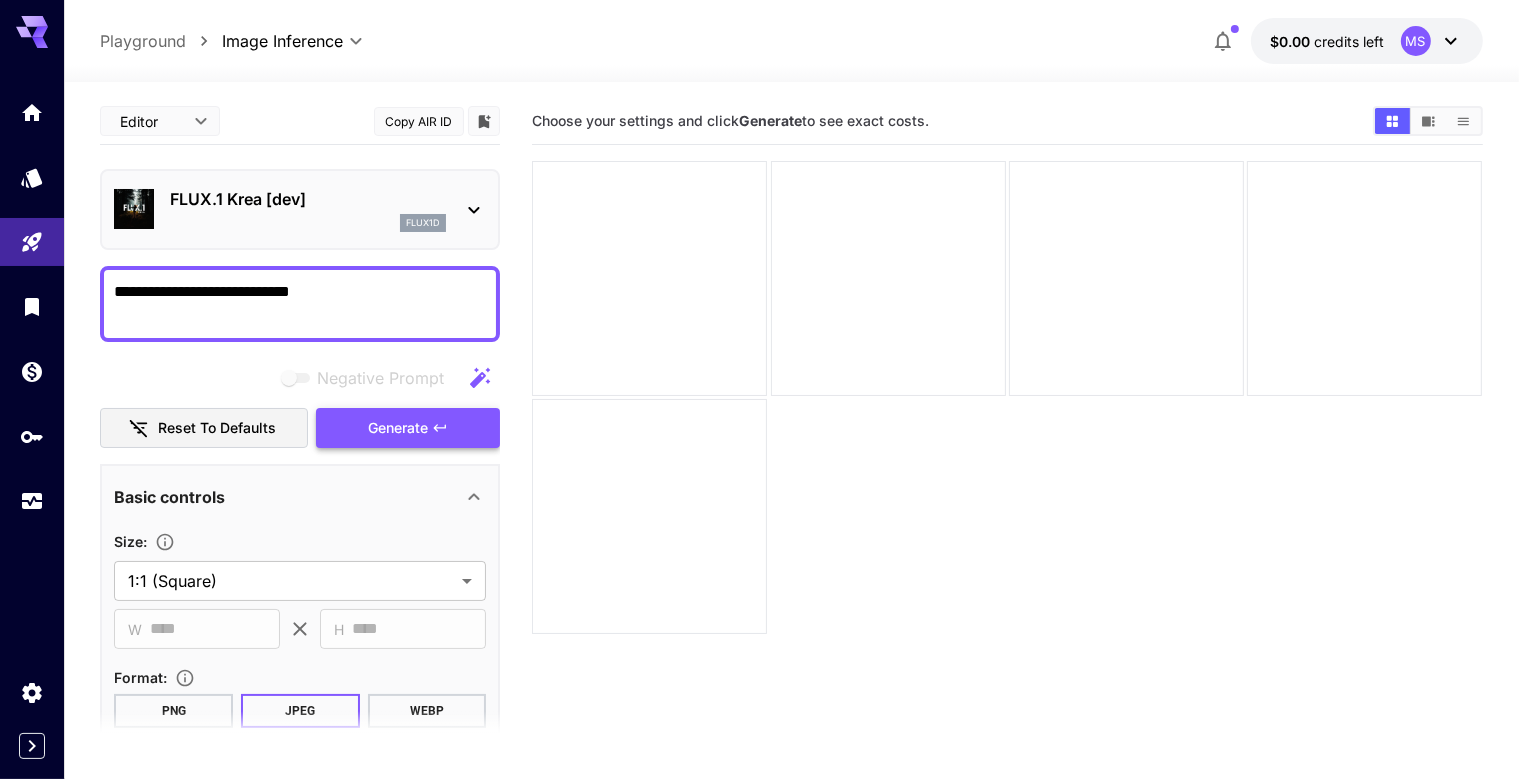 type on "**********" 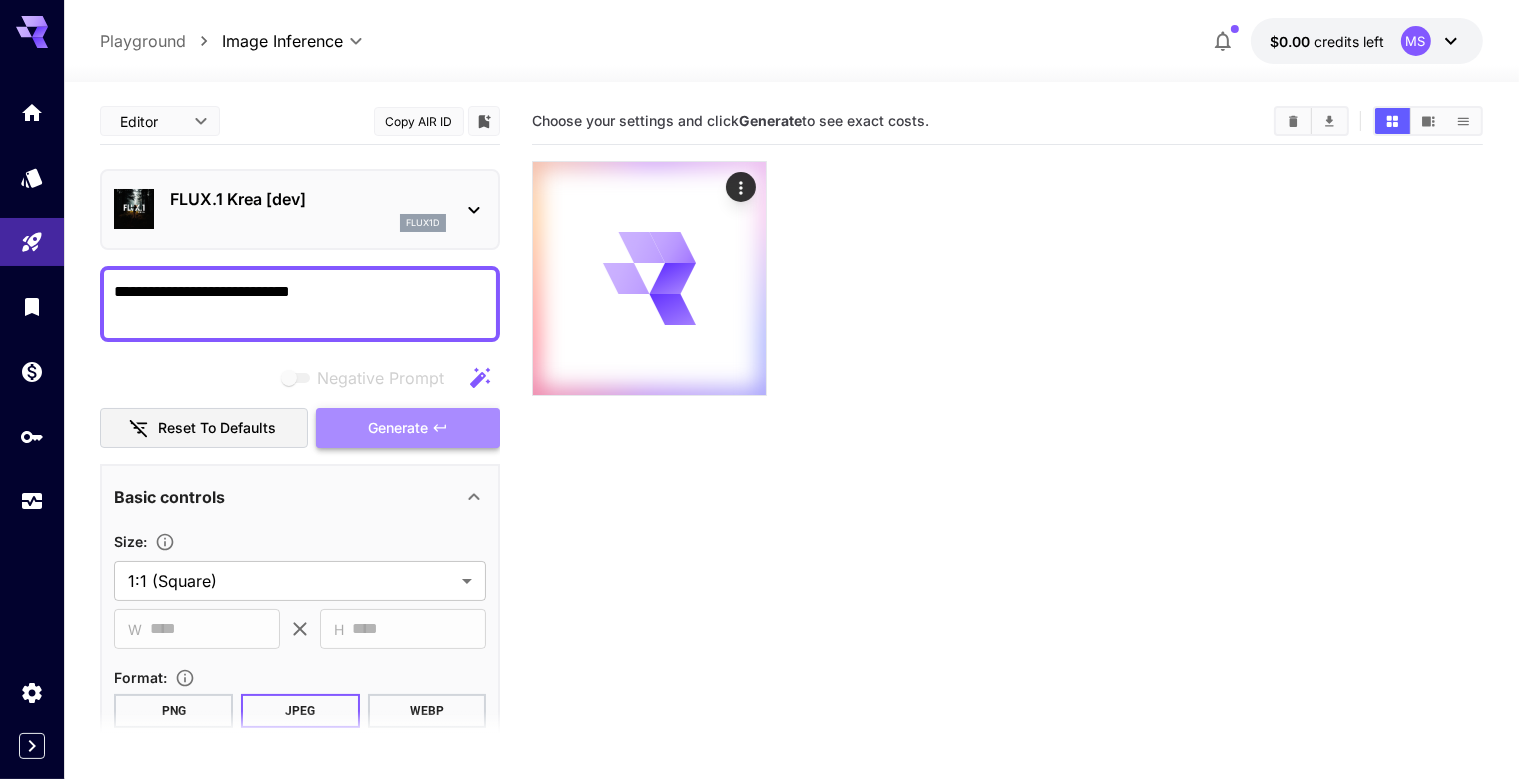 click on "Generate" at bounding box center [398, 428] 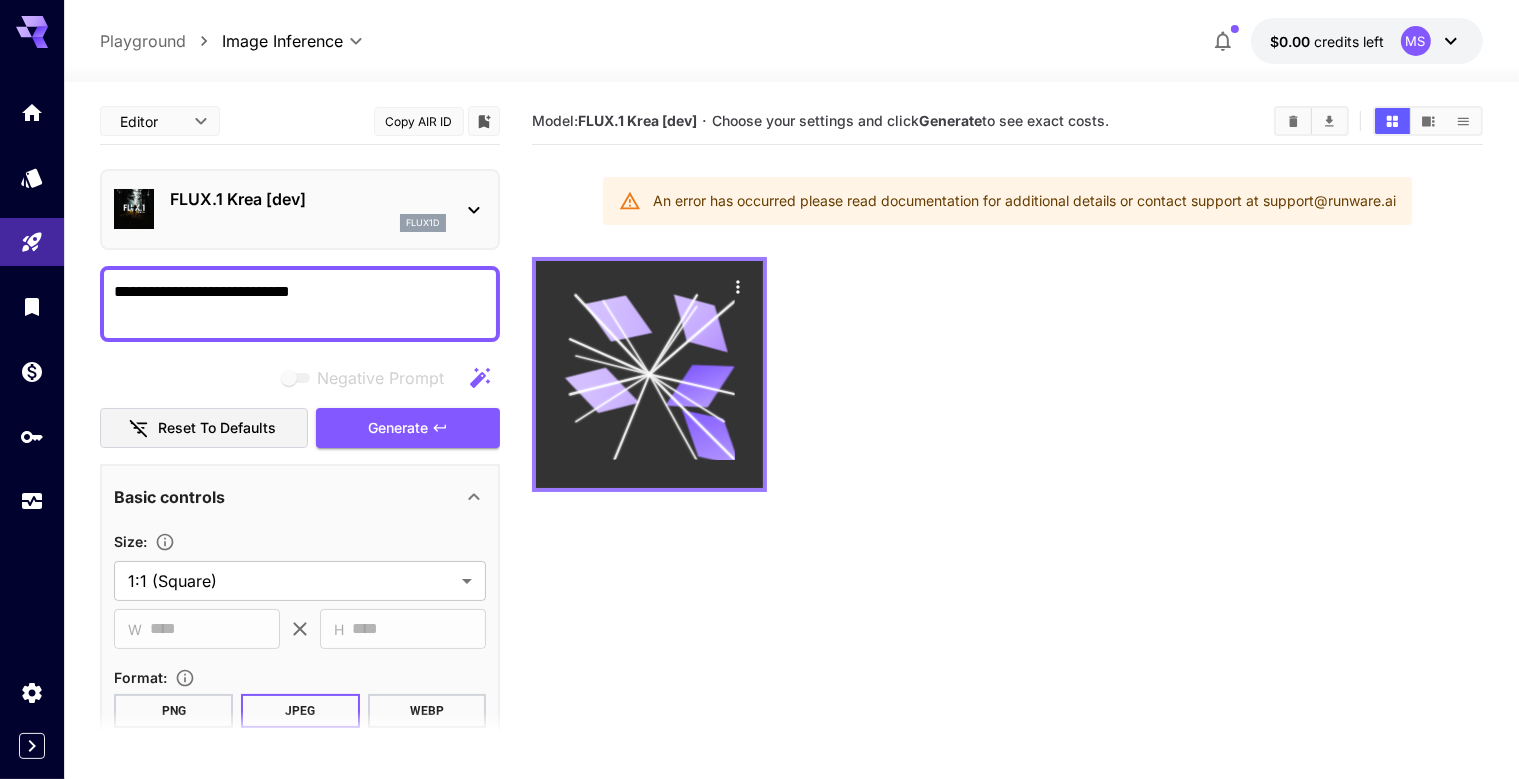 click 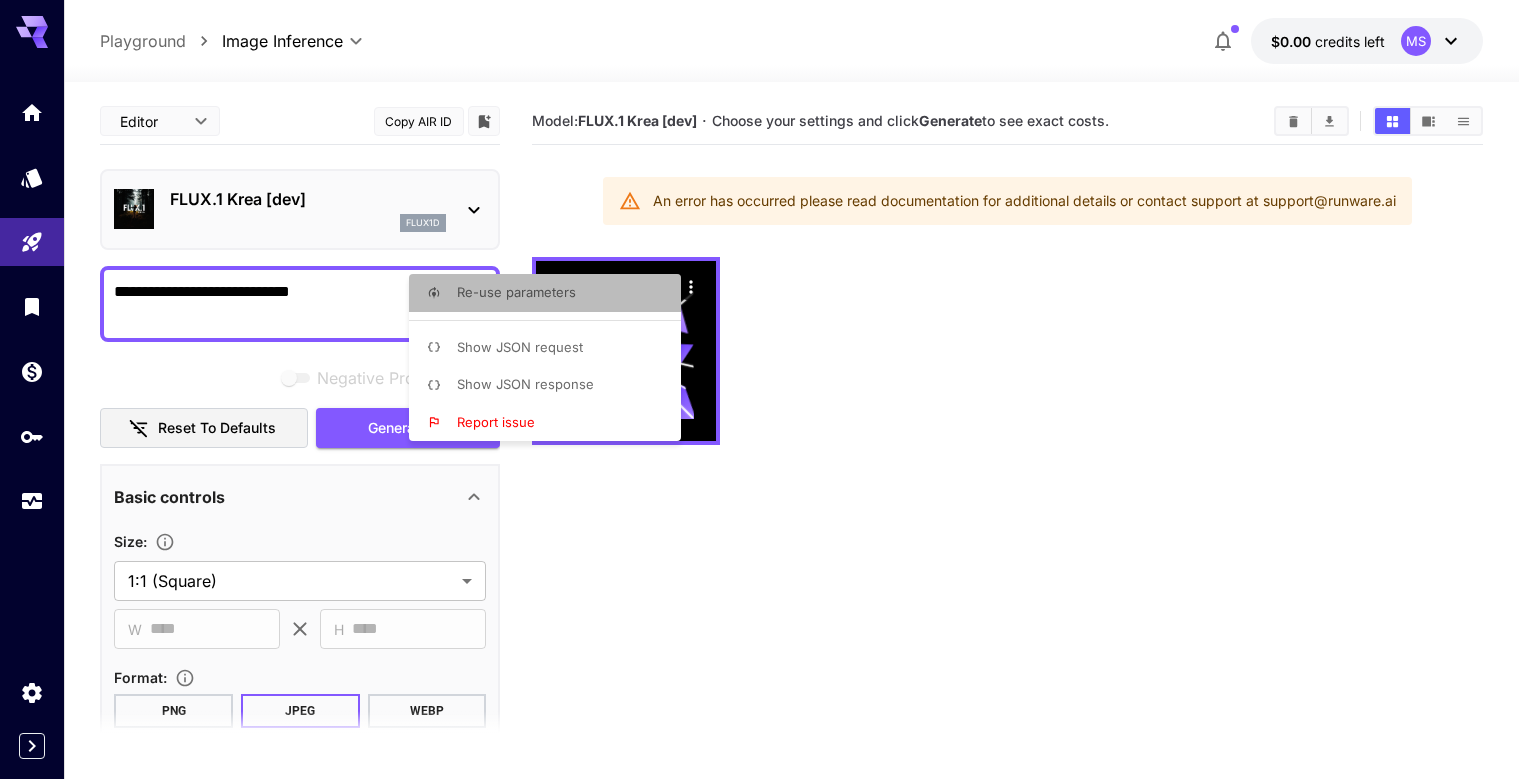 click on "Re-use parameters" at bounding box center [551, 293] 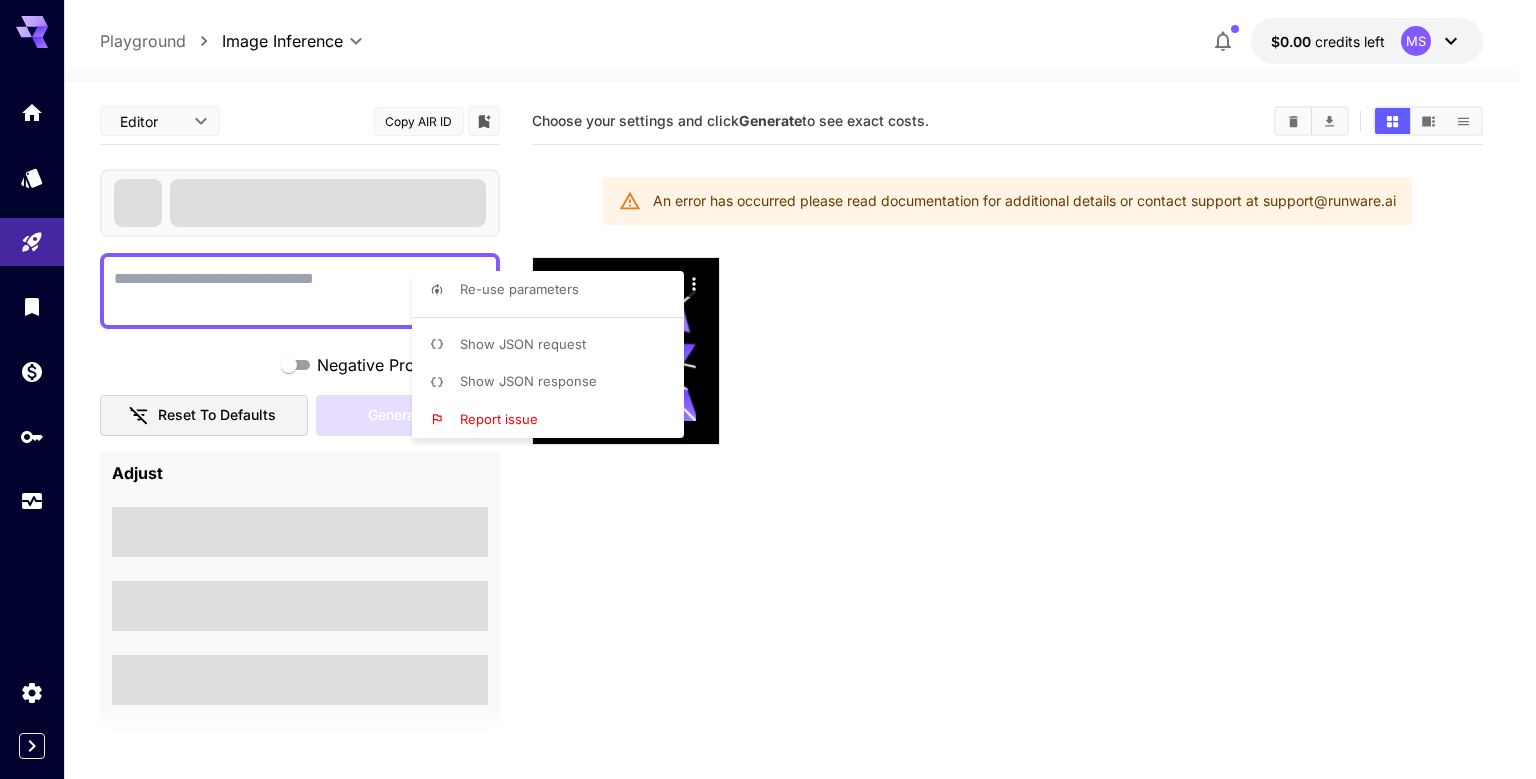type on "**********" 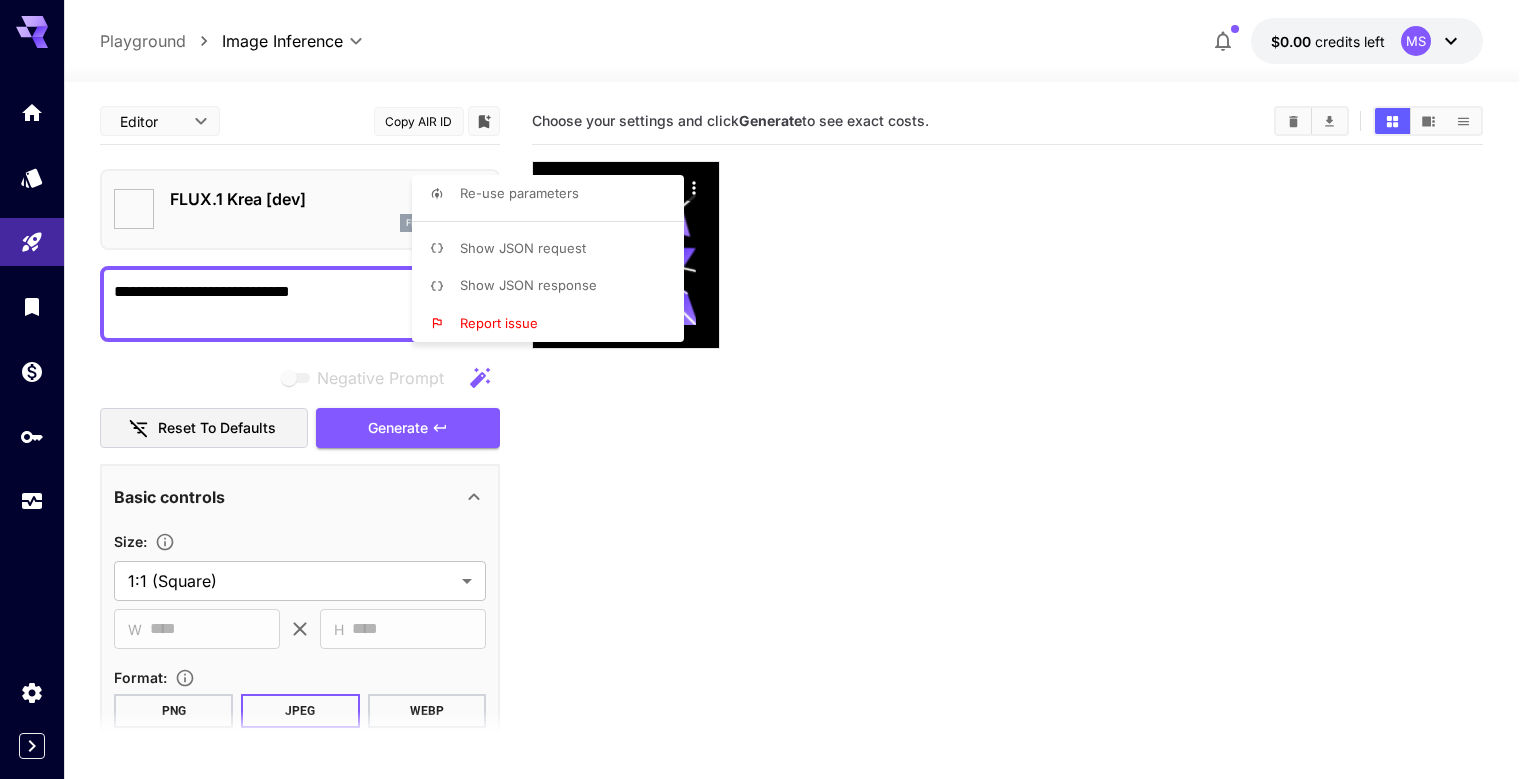 type on "*******" 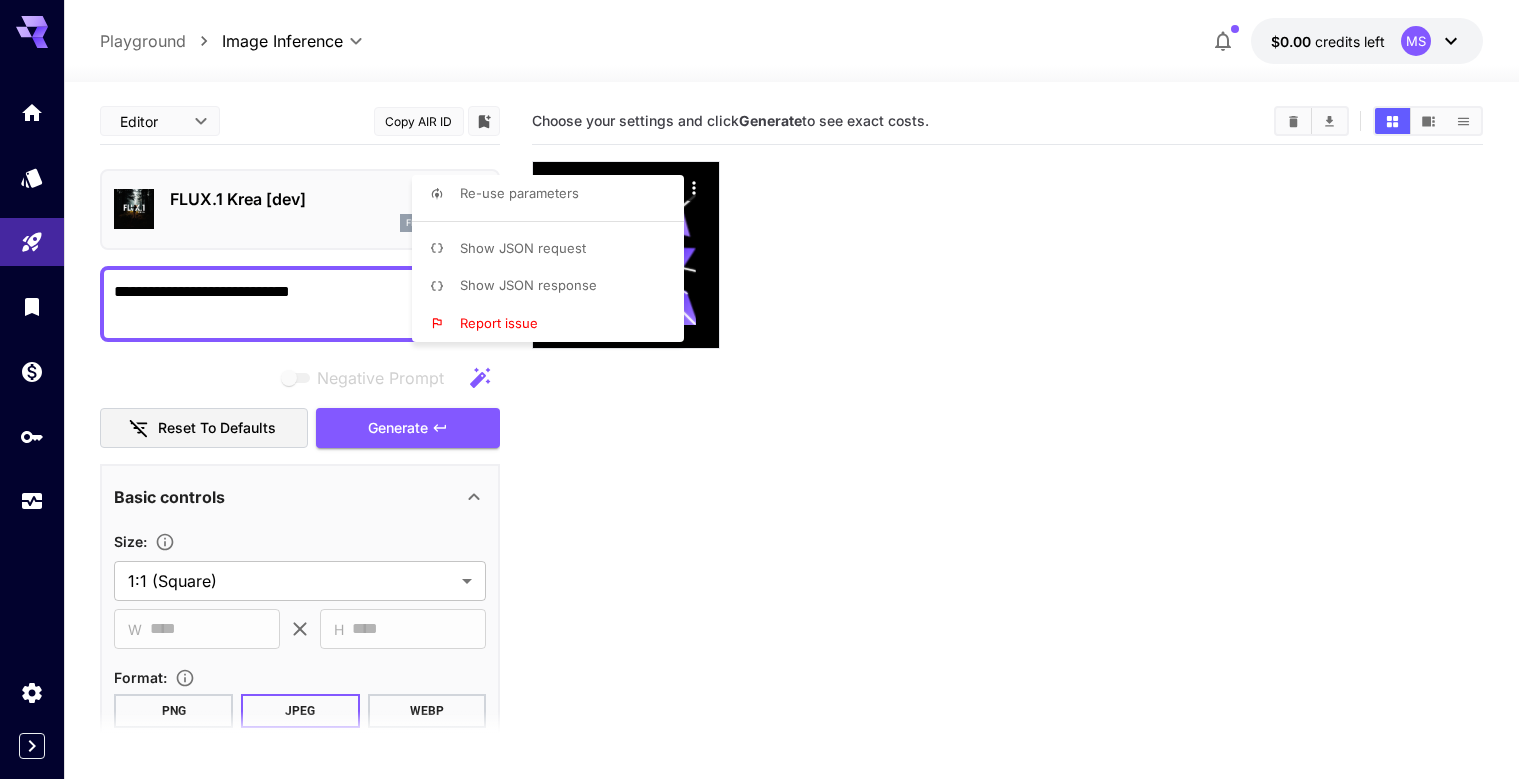 click at bounding box center [768, 389] 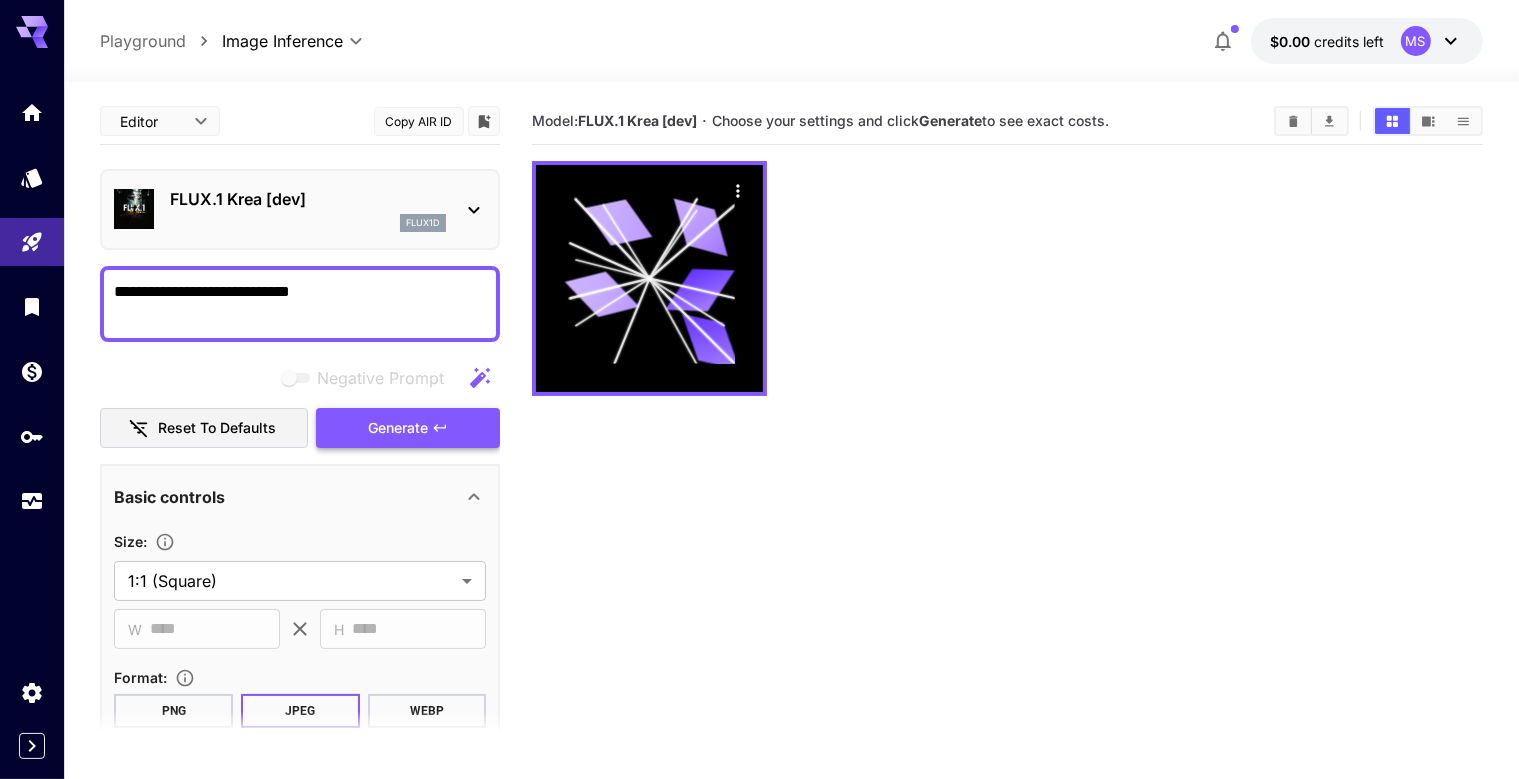 click on "Generate" at bounding box center [398, 428] 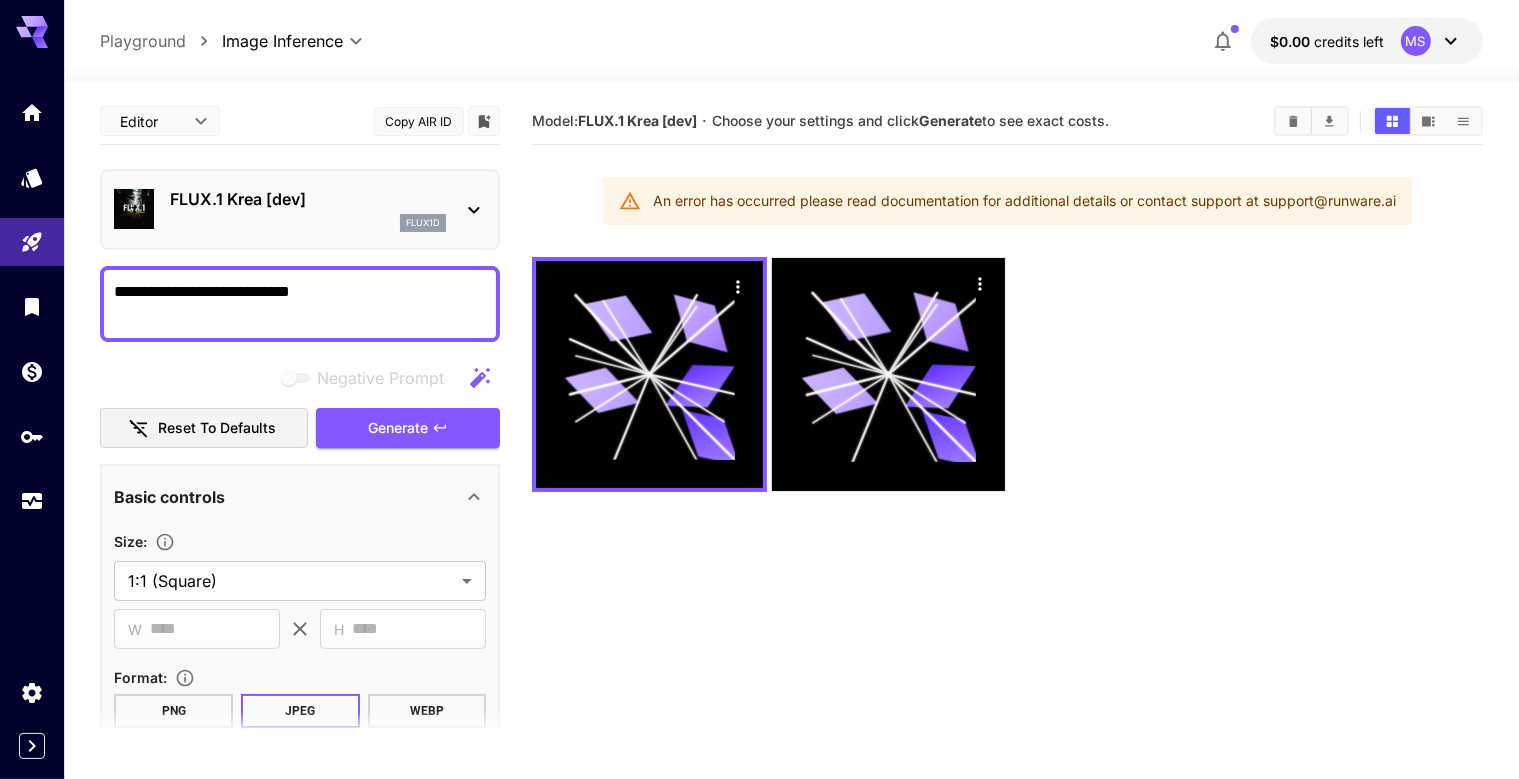 click on "MS" at bounding box center [1416, 41] 